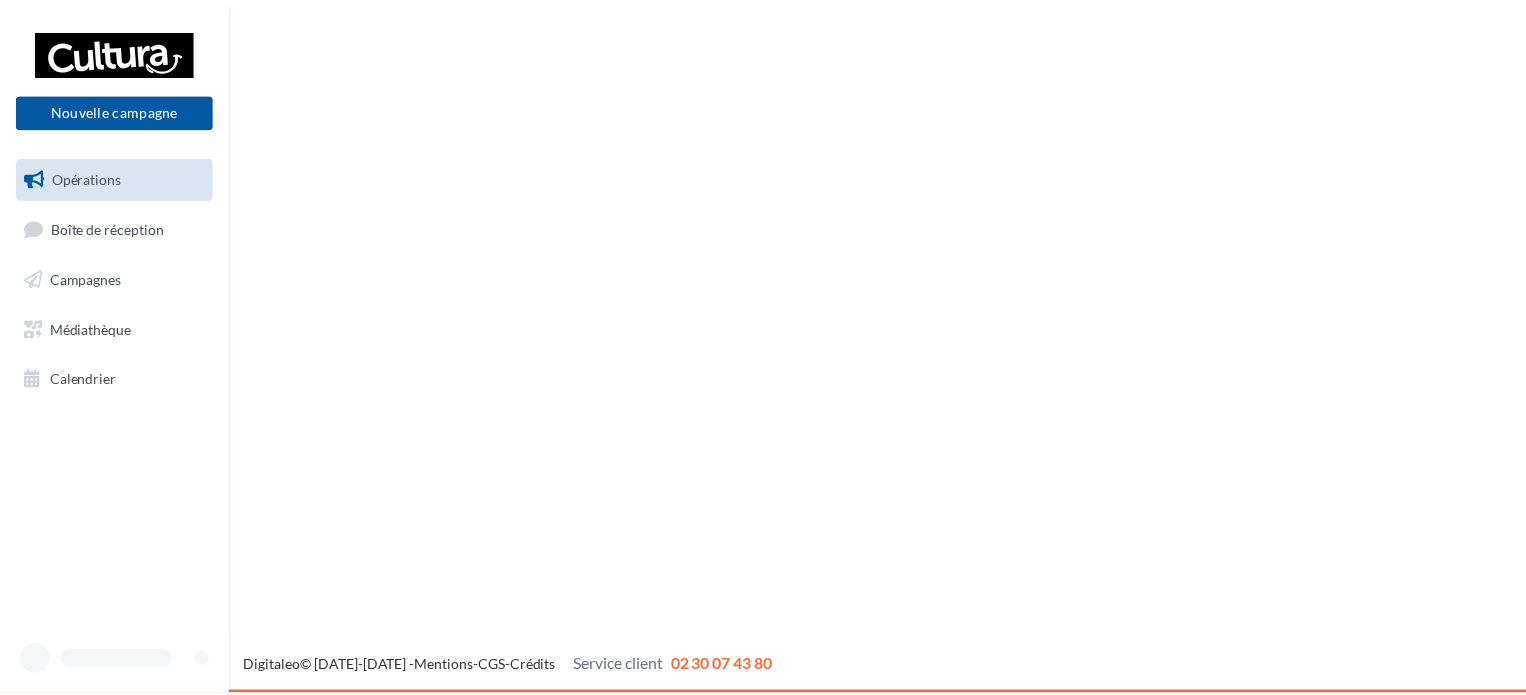 scroll, scrollTop: 0, scrollLeft: 0, axis: both 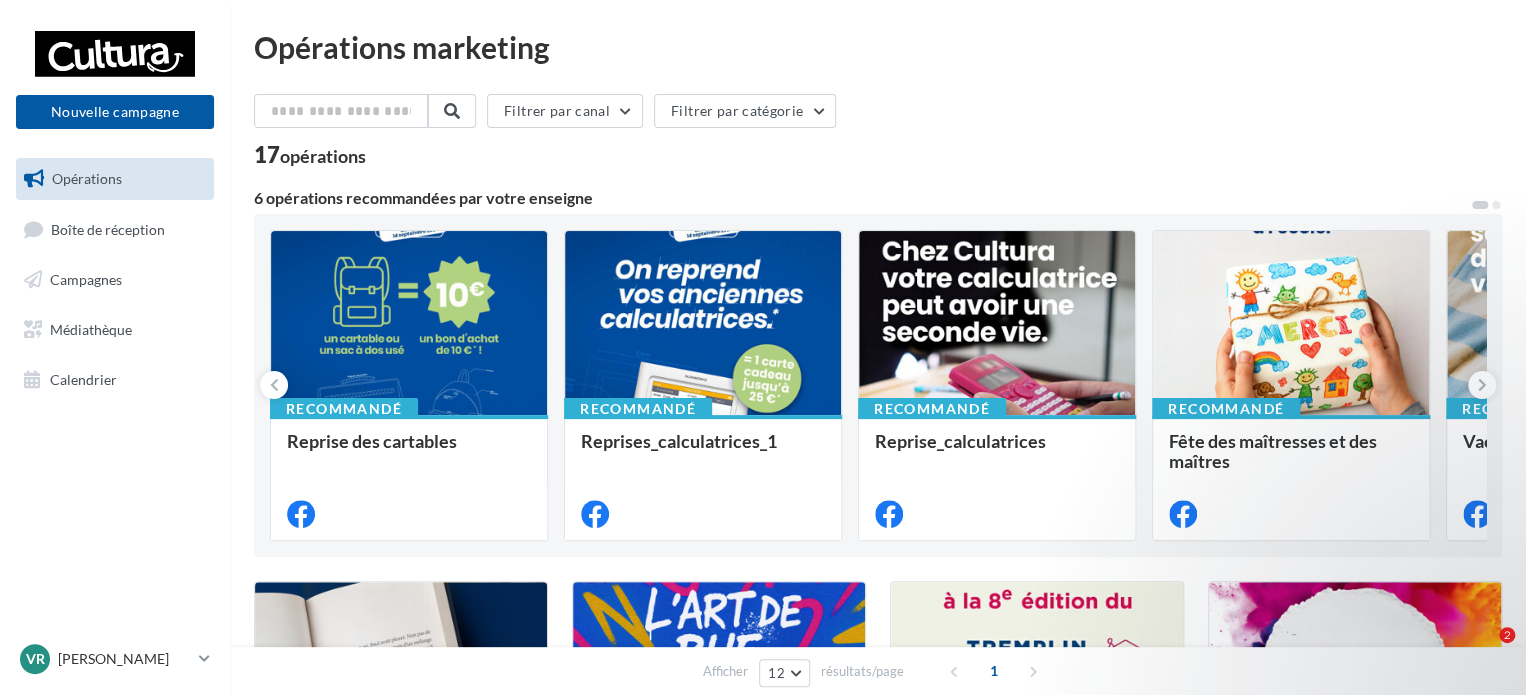 click on "Nouvelle campagne
Nouvelle campagne
Opérations
Boîte de réception
Campagnes
Médiathèque
Calendrier" at bounding box center (115, 347) 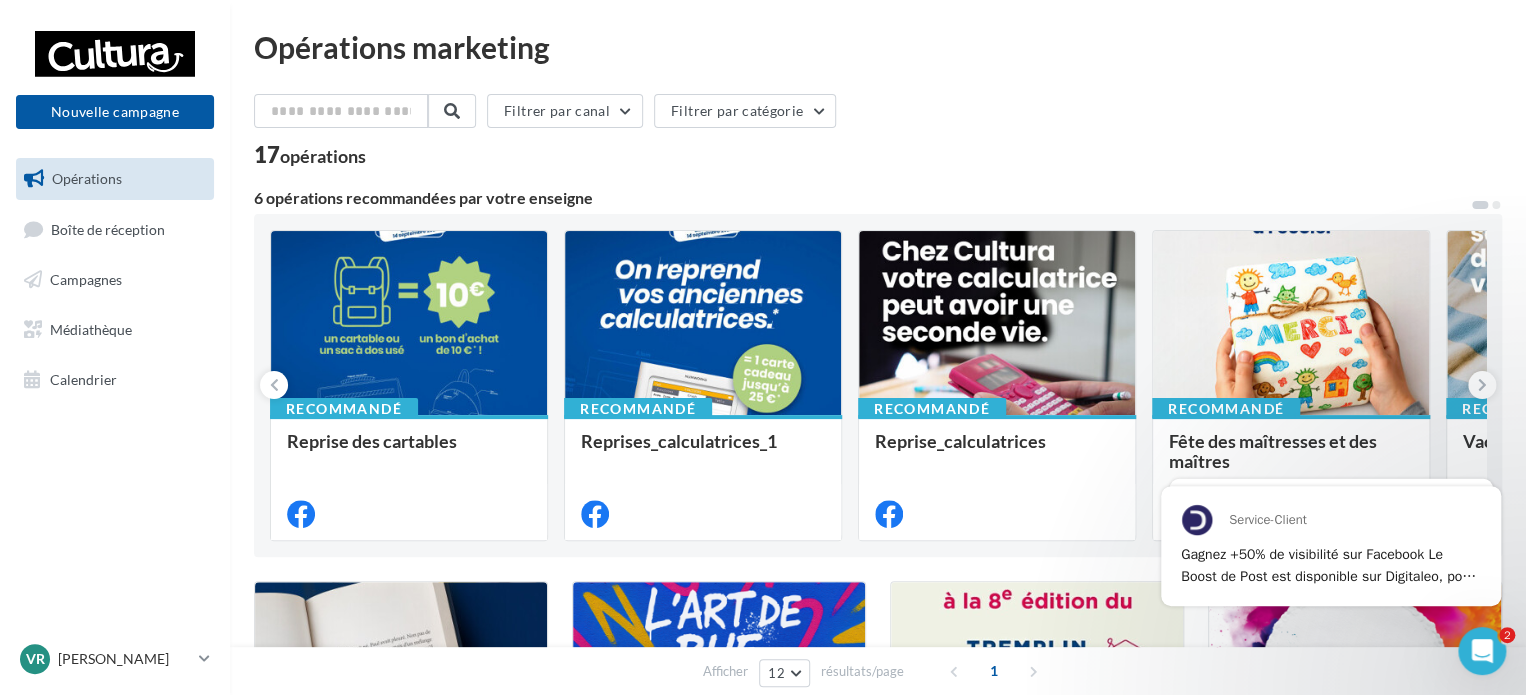 scroll, scrollTop: 0, scrollLeft: 0, axis: both 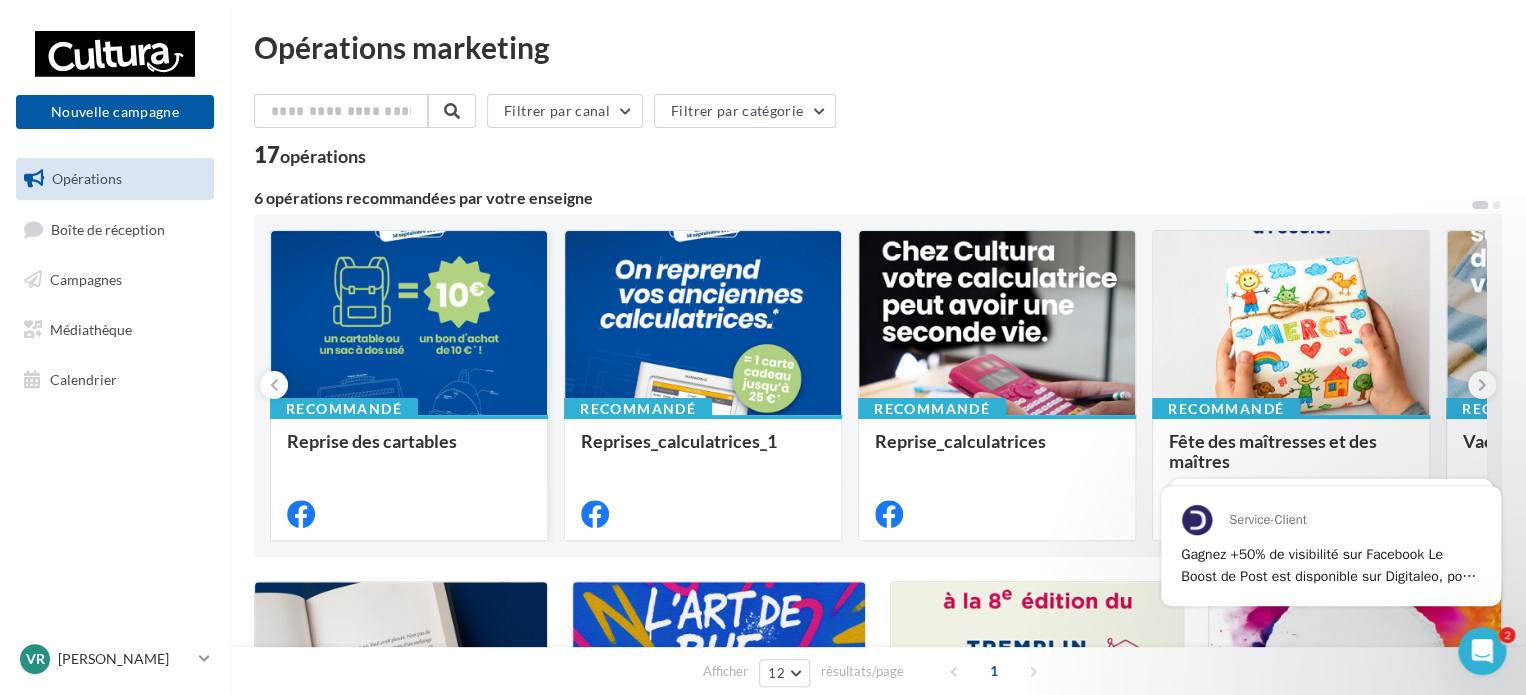 click at bounding box center (409, 324) 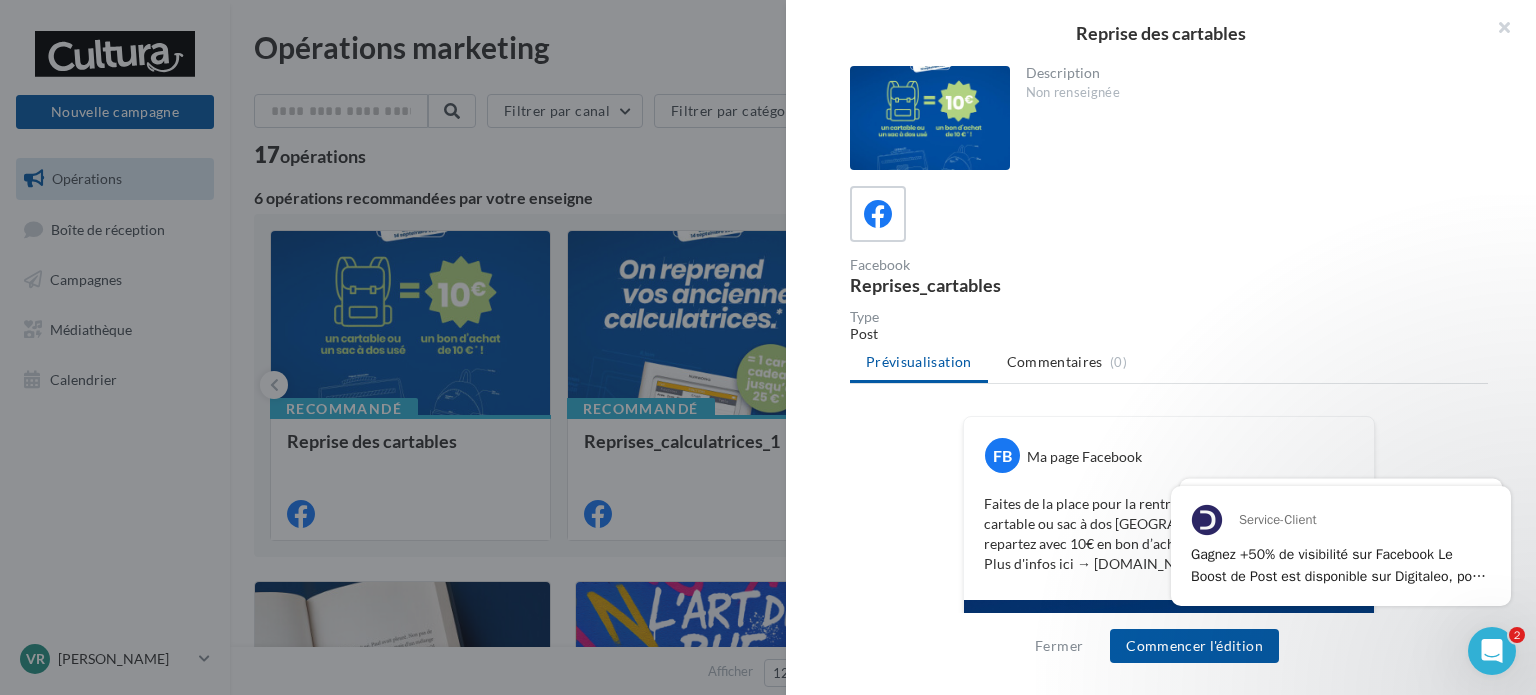 click on "Post" at bounding box center [1169, 334] 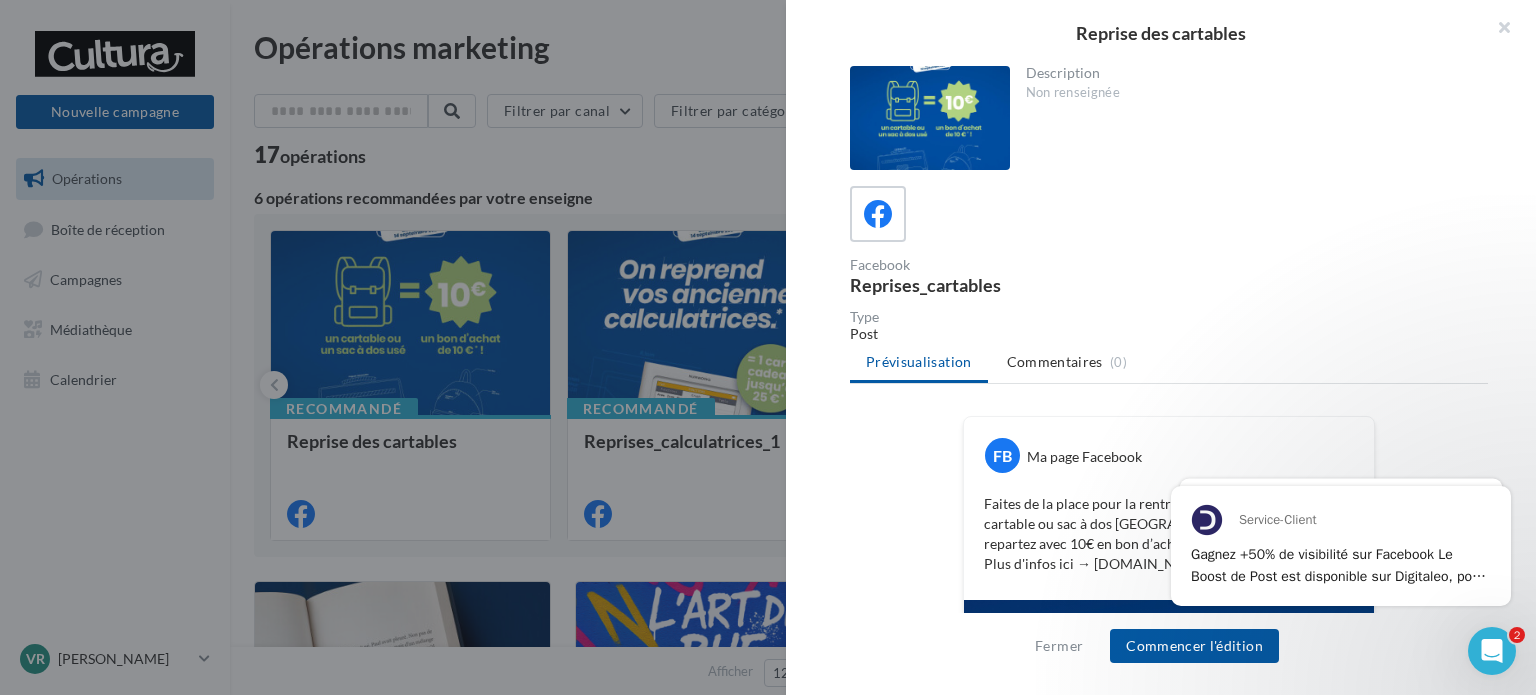 click 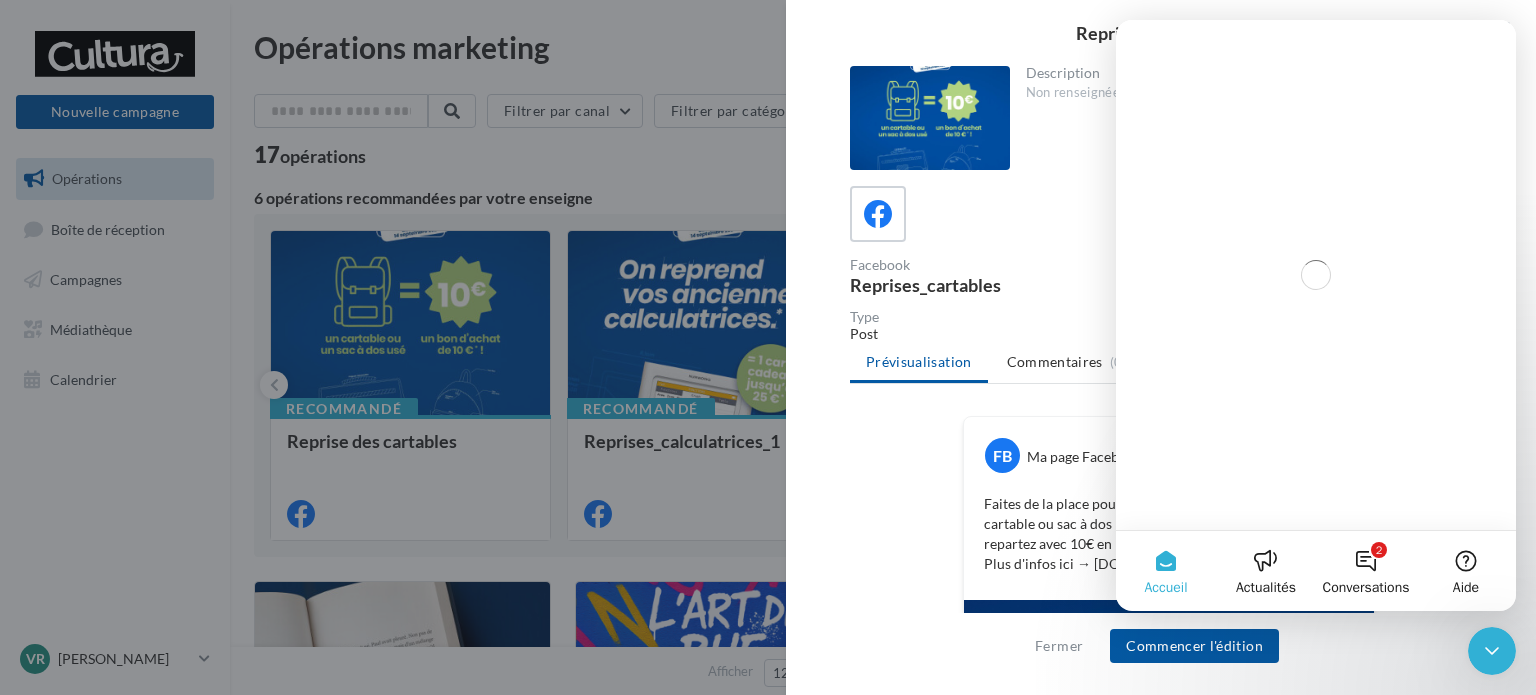 scroll, scrollTop: 0, scrollLeft: 0, axis: both 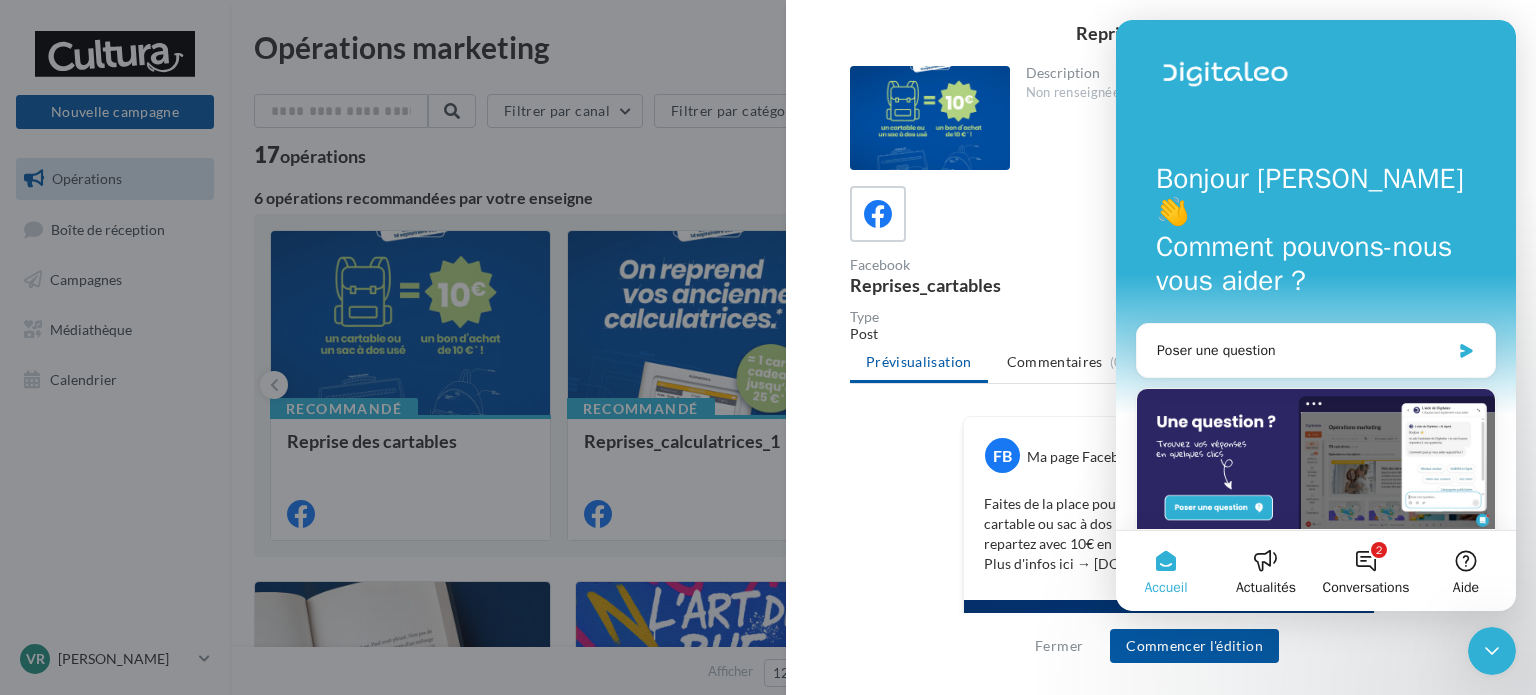 click on "Bonjour Valérie👋 Comment pouvons-nous vous aider ?" at bounding box center (1316, 234) 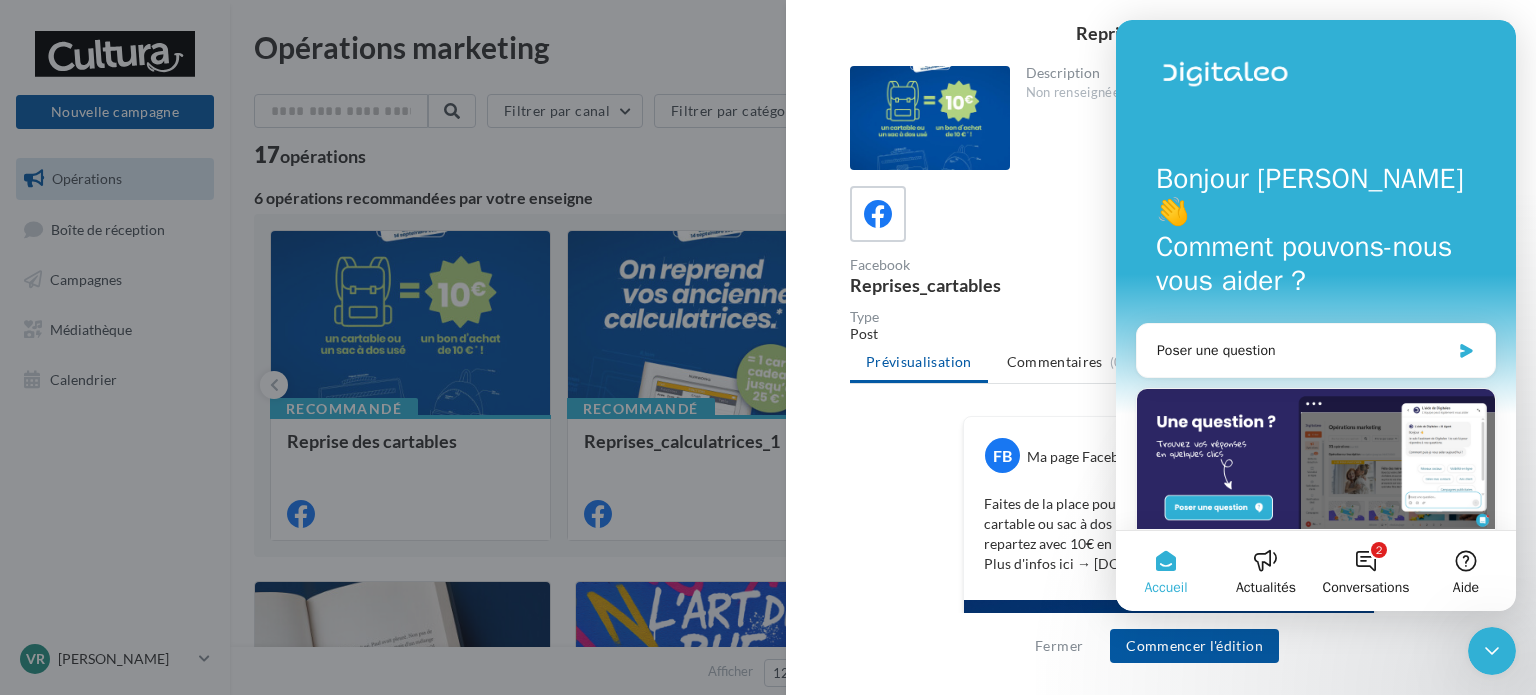 click on "Accueil" at bounding box center [1166, 571] 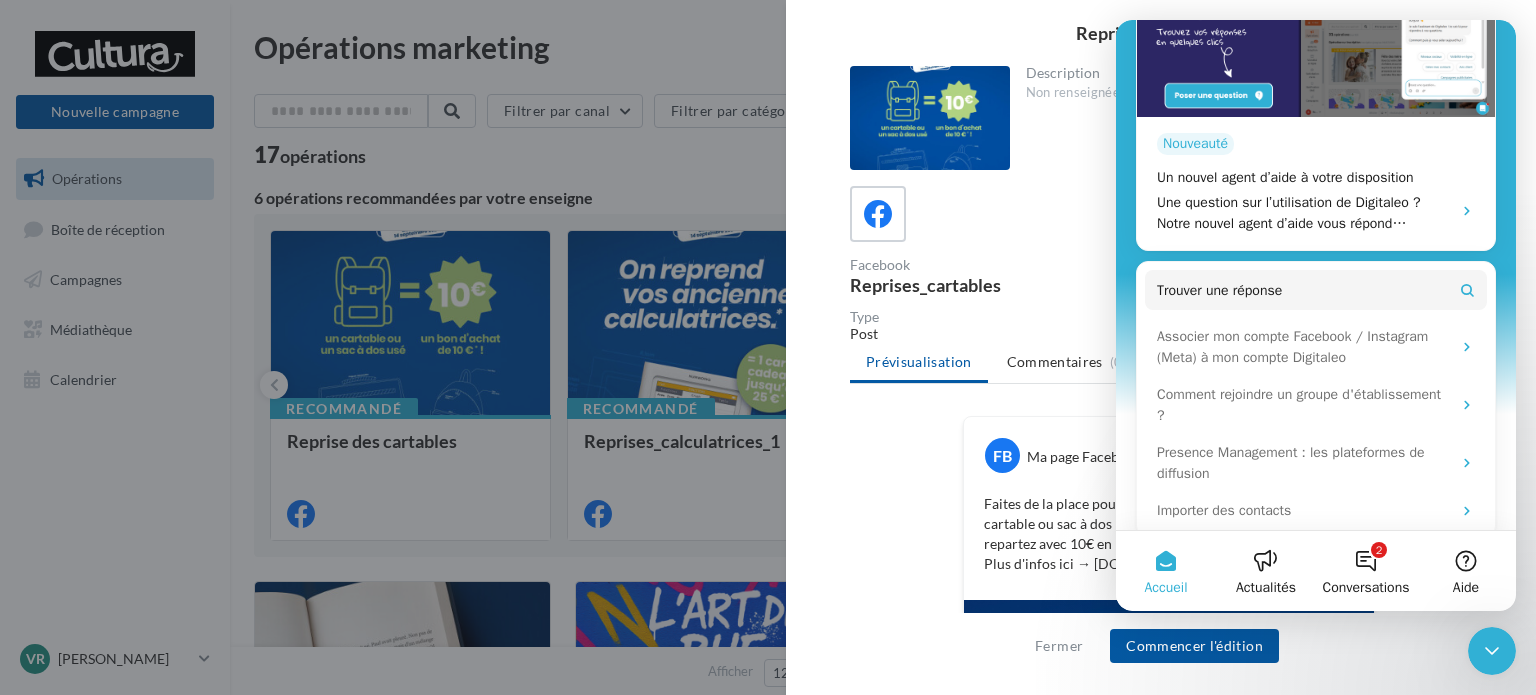 scroll, scrollTop: 415, scrollLeft: 0, axis: vertical 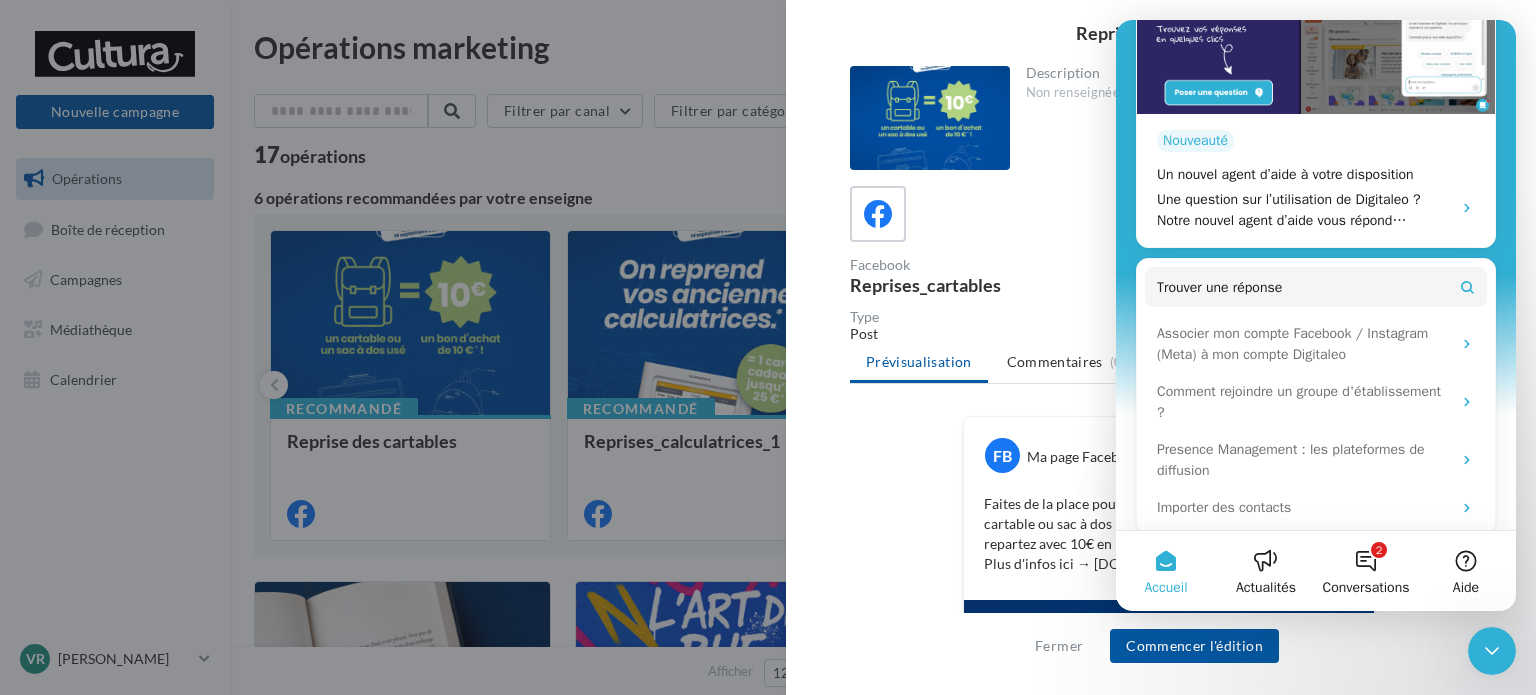 drag, startPoint x: 1500, startPoint y: 483, endPoint x: 1499, endPoint y: 511, distance: 28.01785 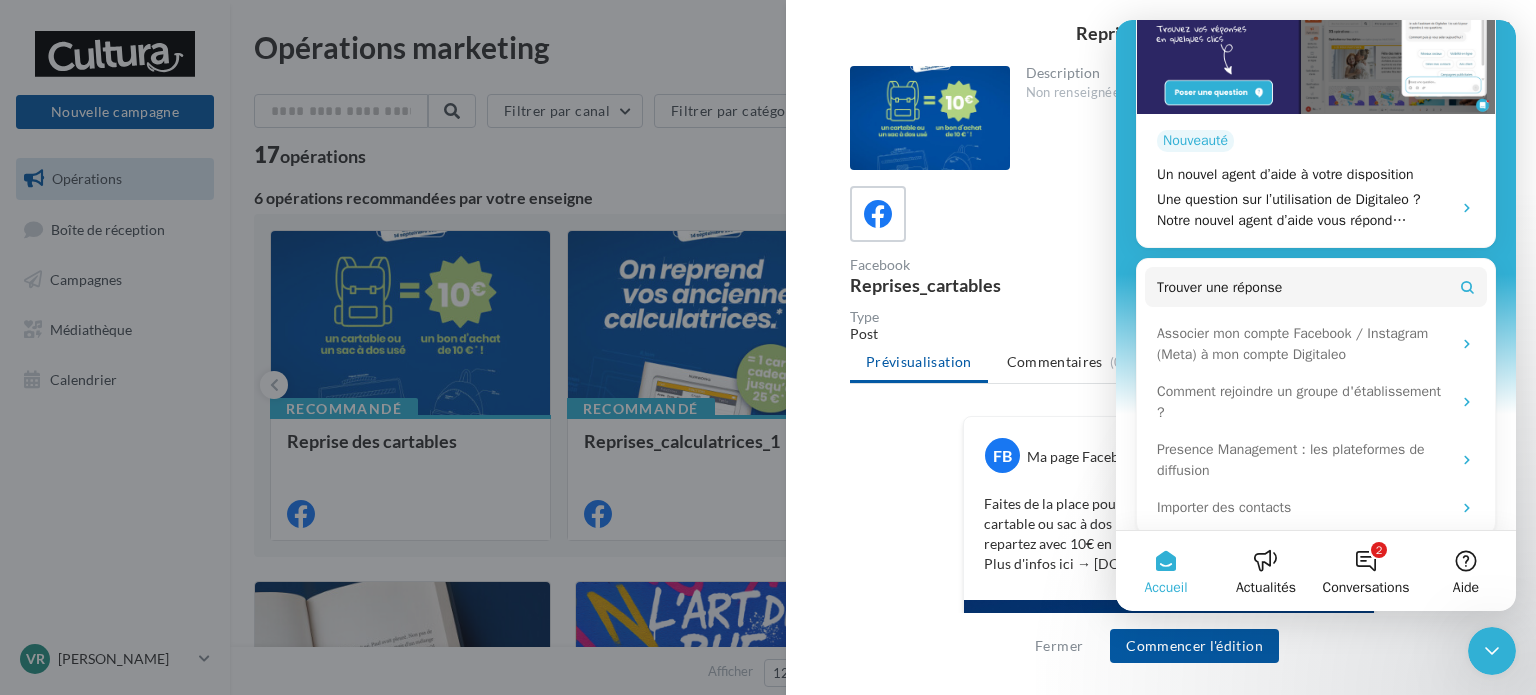 click at bounding box center (1496, 30) 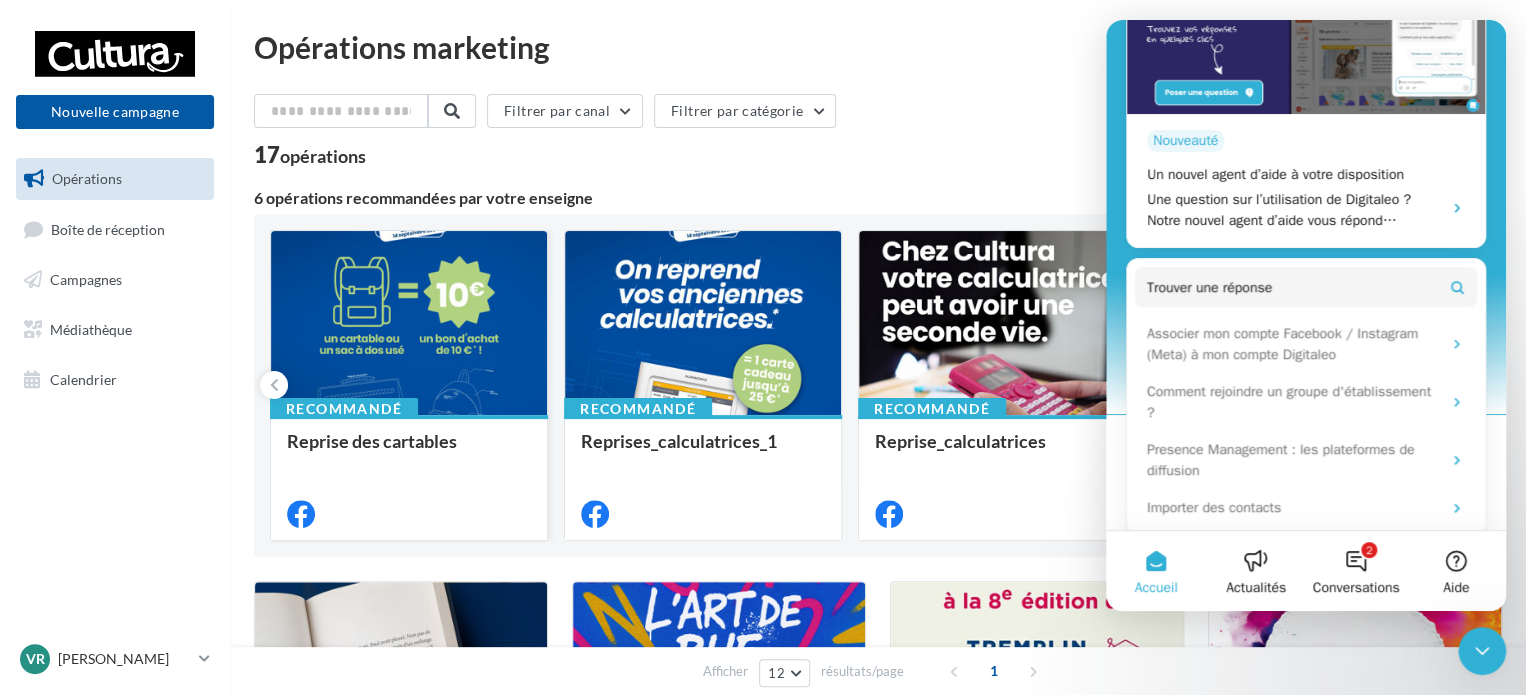 click at bounding box center (409, 324) 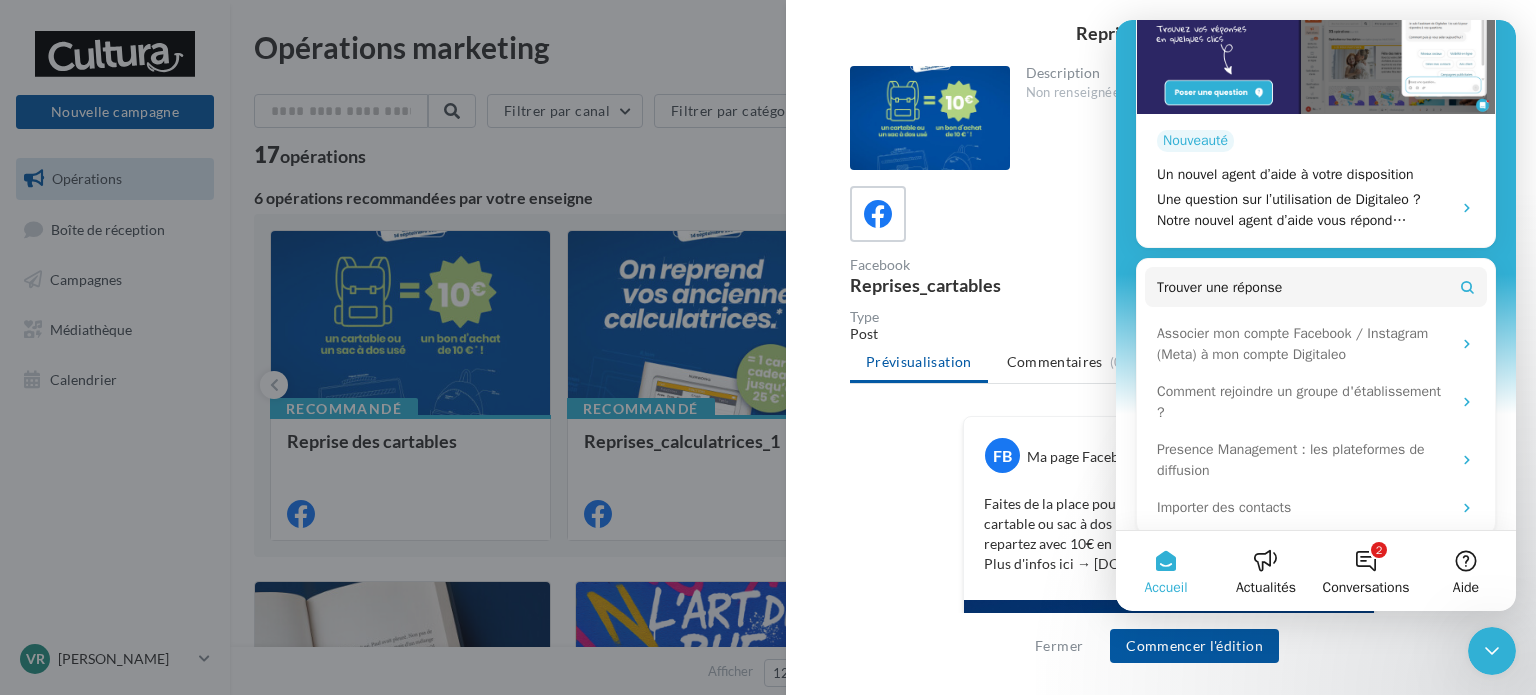 drag, startPoint x: 945, startPoint y: 20, endPoint x: 498, endPoint y: 50, distance: 448.00558 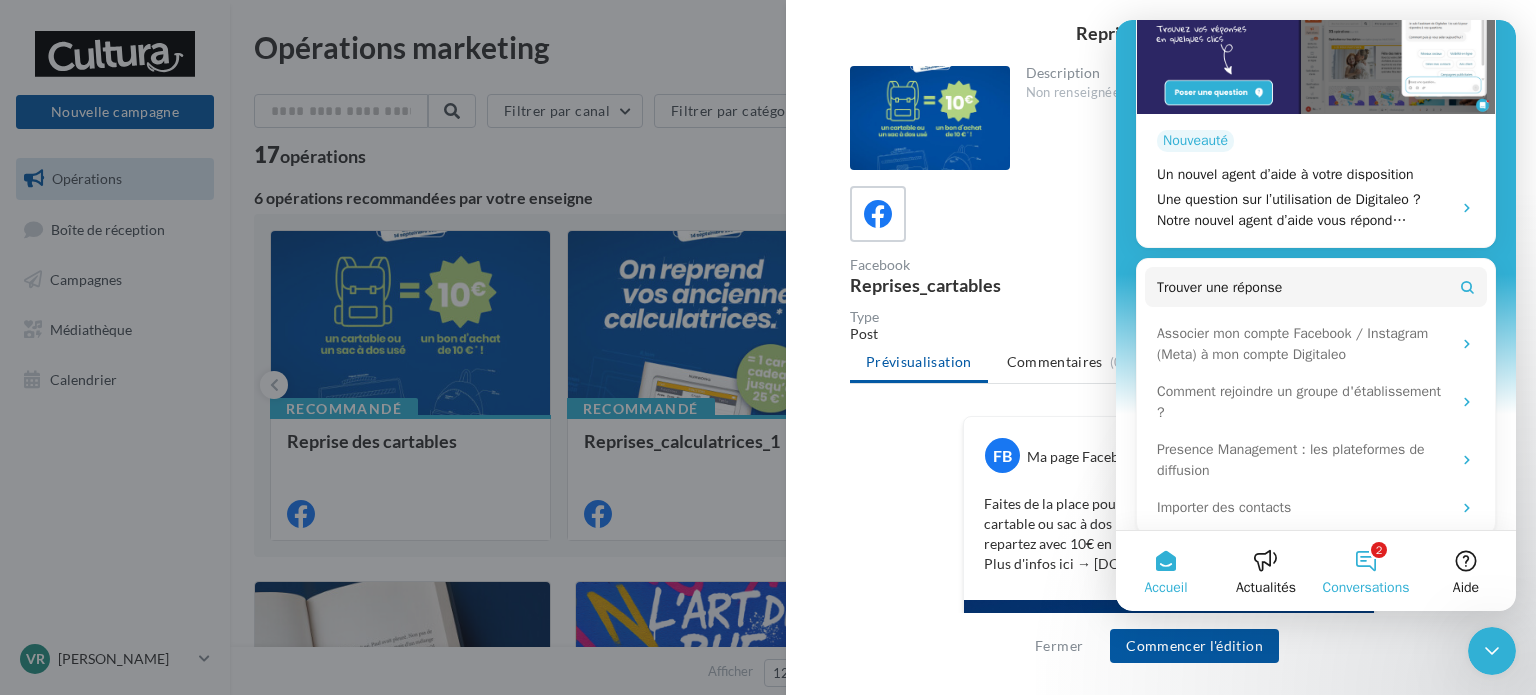click on "2 Conversations" at bounding box center (1366, 571) 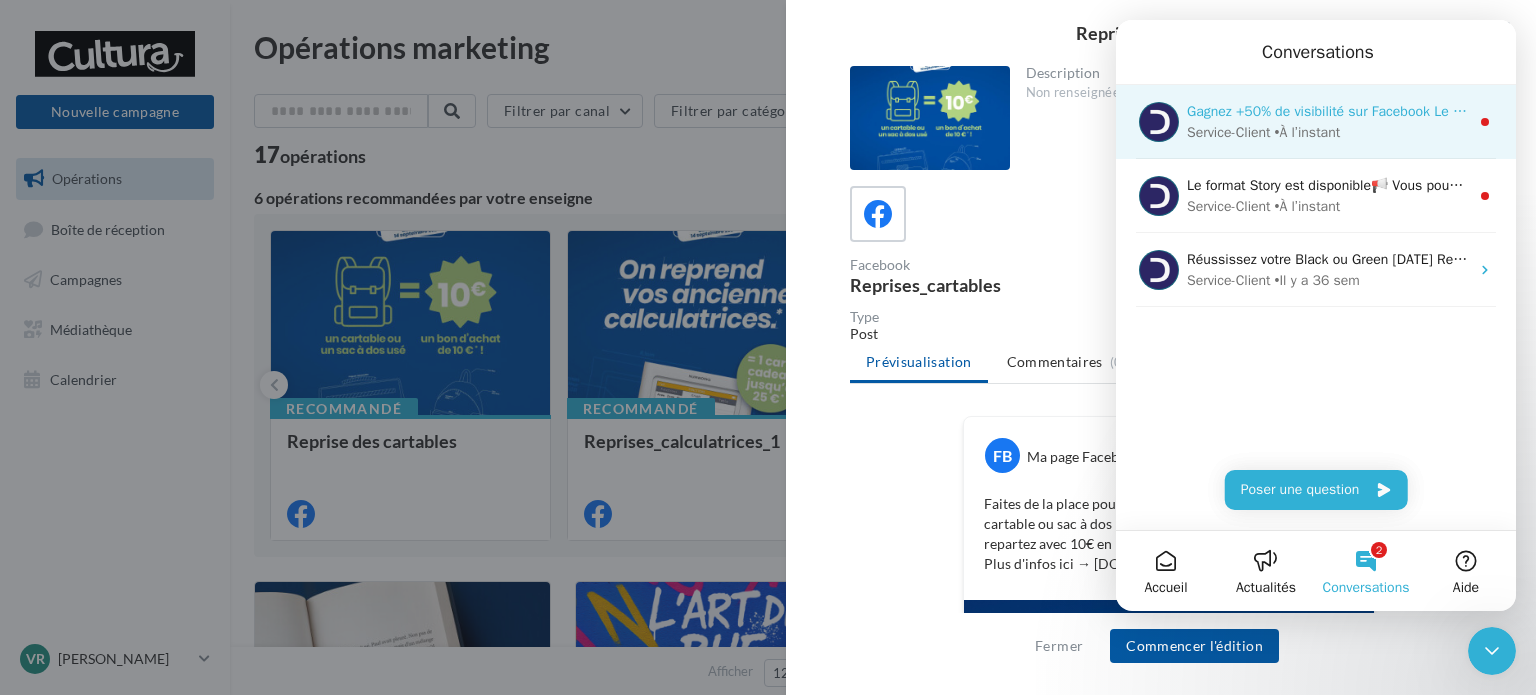 click on "Gagnez +50% de visibilité sur Facebook Le Boost de Post est disponible sur Digitaleo, pour amplifier la portée de vos posts Facebook. Touchez par exemple jusqu'à 20 000 profils supplémentaires dès 30€ sur 7 jours. Pour commencer sur vos derniers posts, rendez-vous dans "Campagnes", cliquez sur "Actions" puis "Booster mon post".     Vous aimez cette nouveauté ? Faites le nous savoir avec l’émoji 👍" at bounding box center (1328, 111) 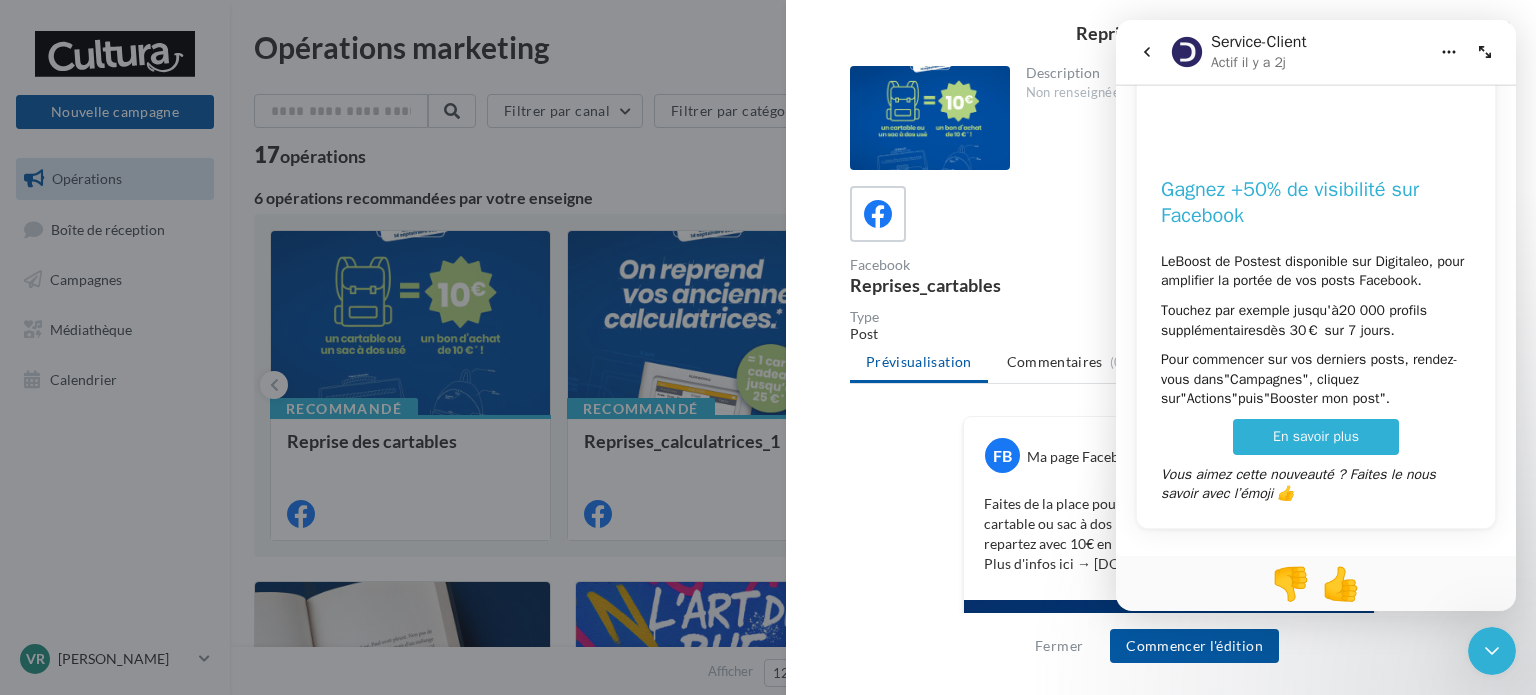 scroll, scrollTop: 193, scrollLeft: 0, axis: vertical 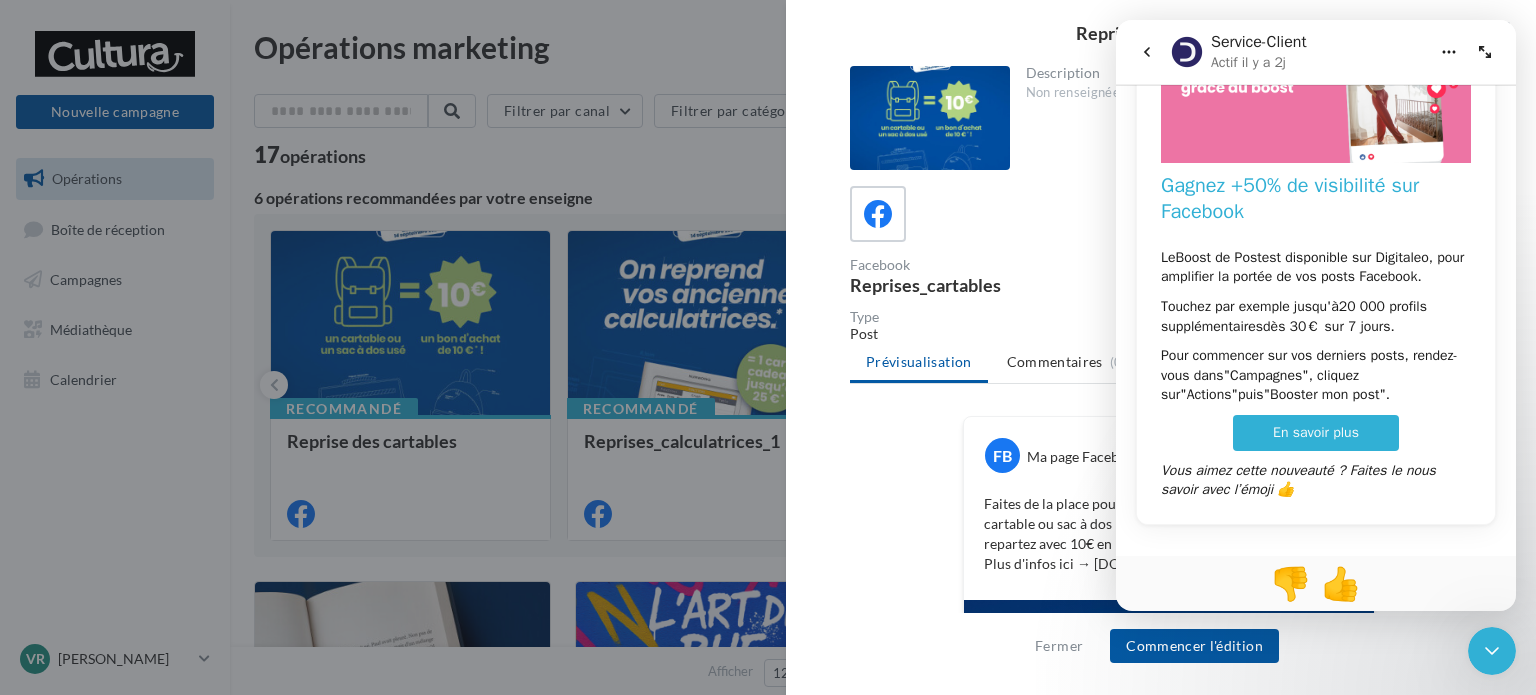 click 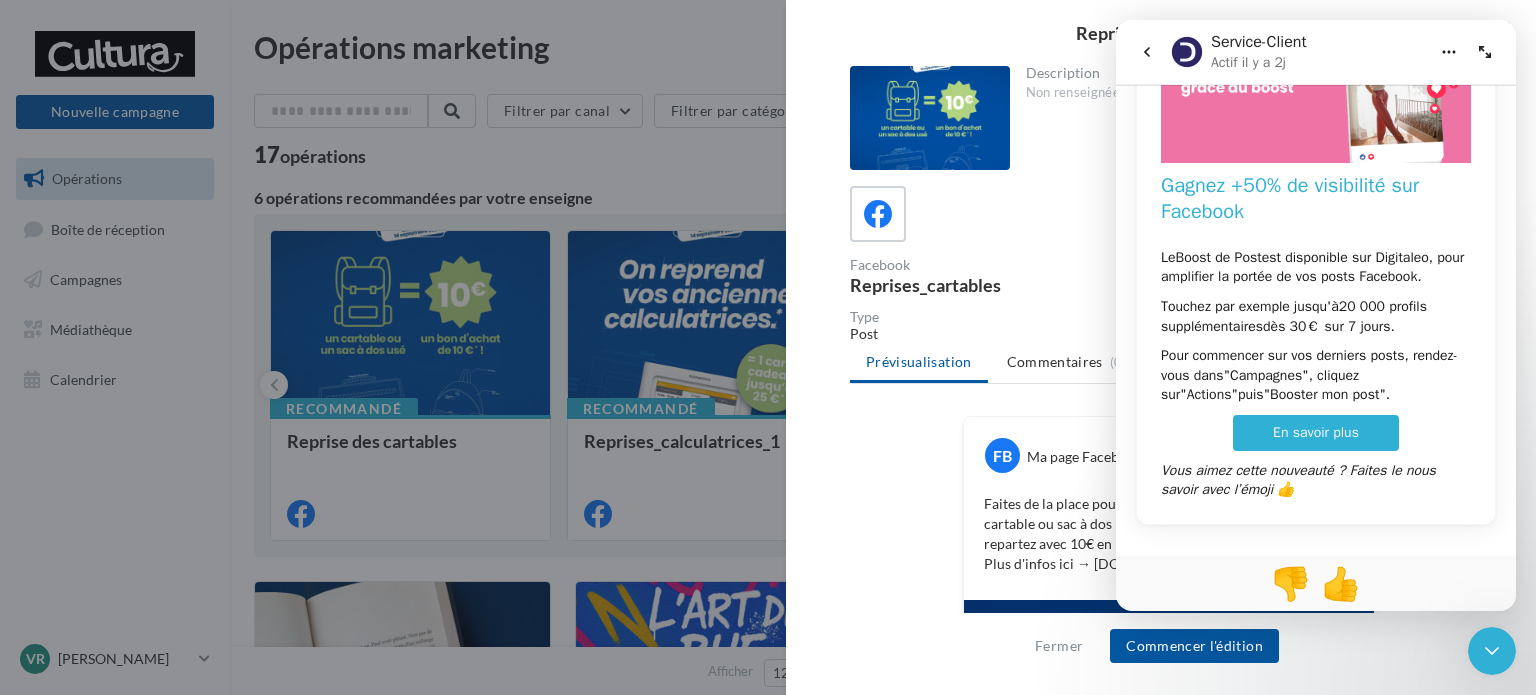 scroll, scrollTop: 0, scrollLeft: 0, axis: both 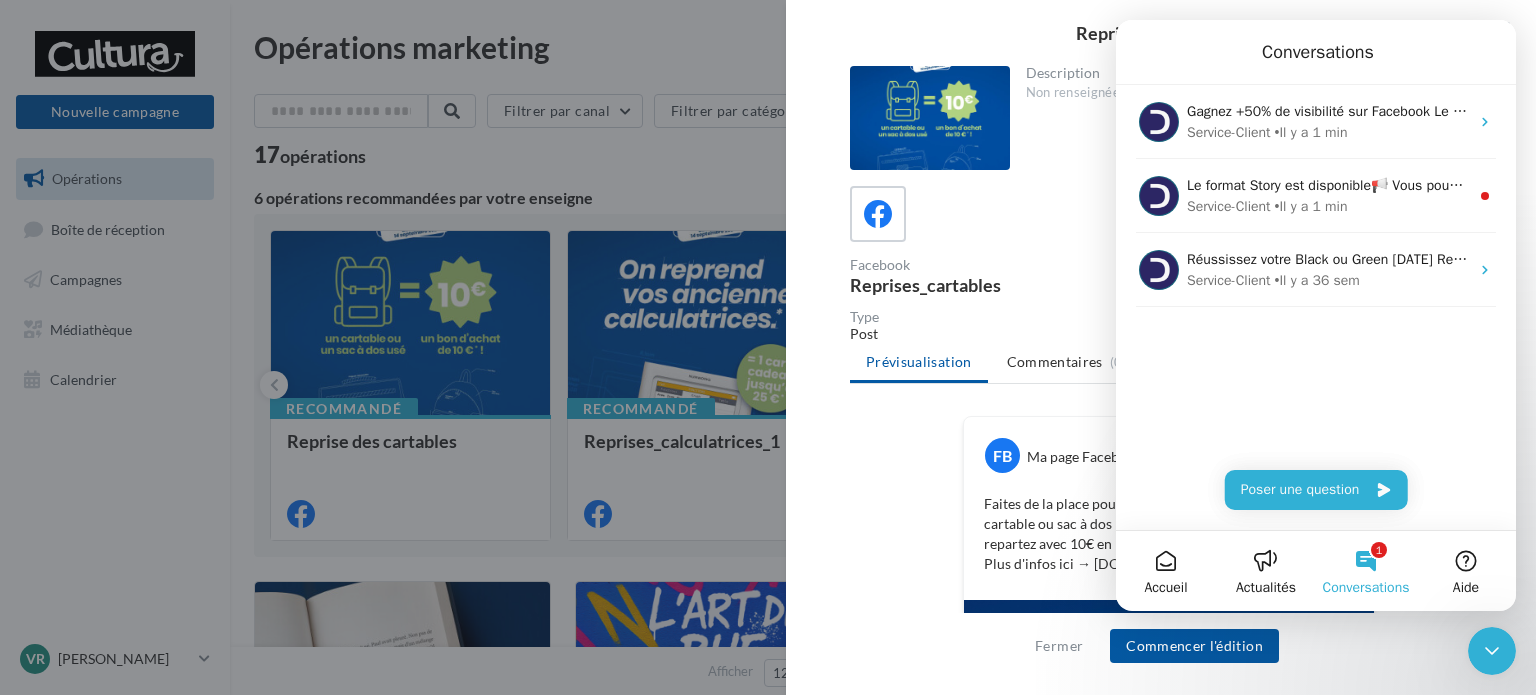 click on "Conversations" at bounding box center [1316, 52] 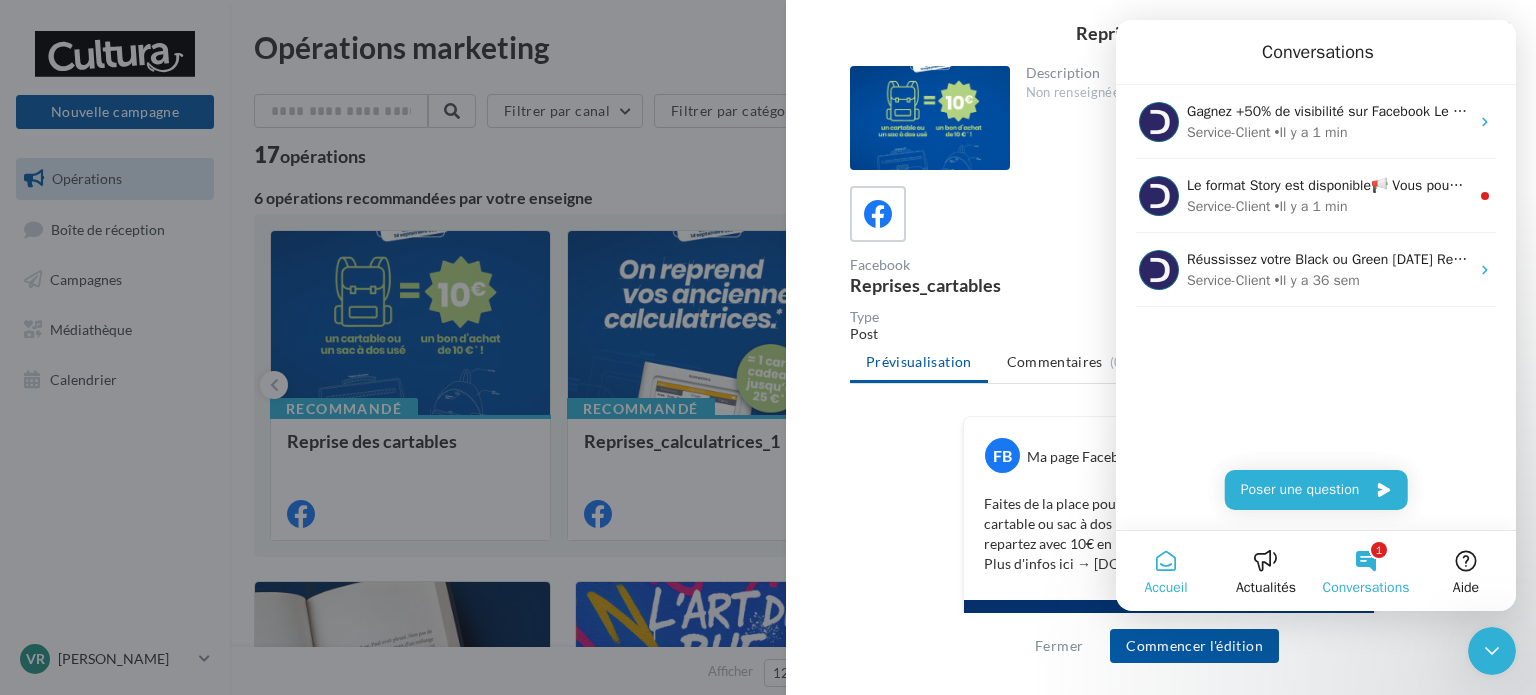 click on "Accueil" at bounding box center [1166, 571] 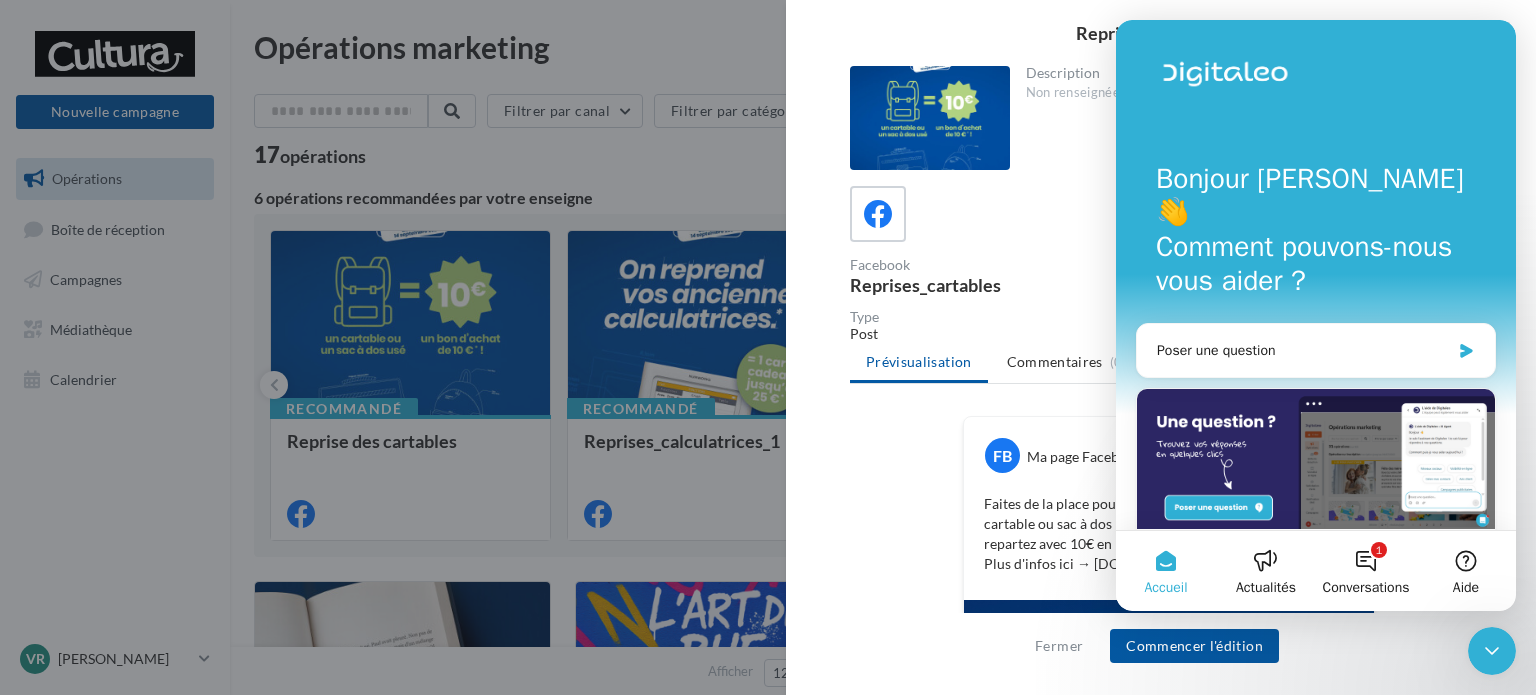 click on "Fermer
Commencer l'édition" at bounding box center [1161, 654] 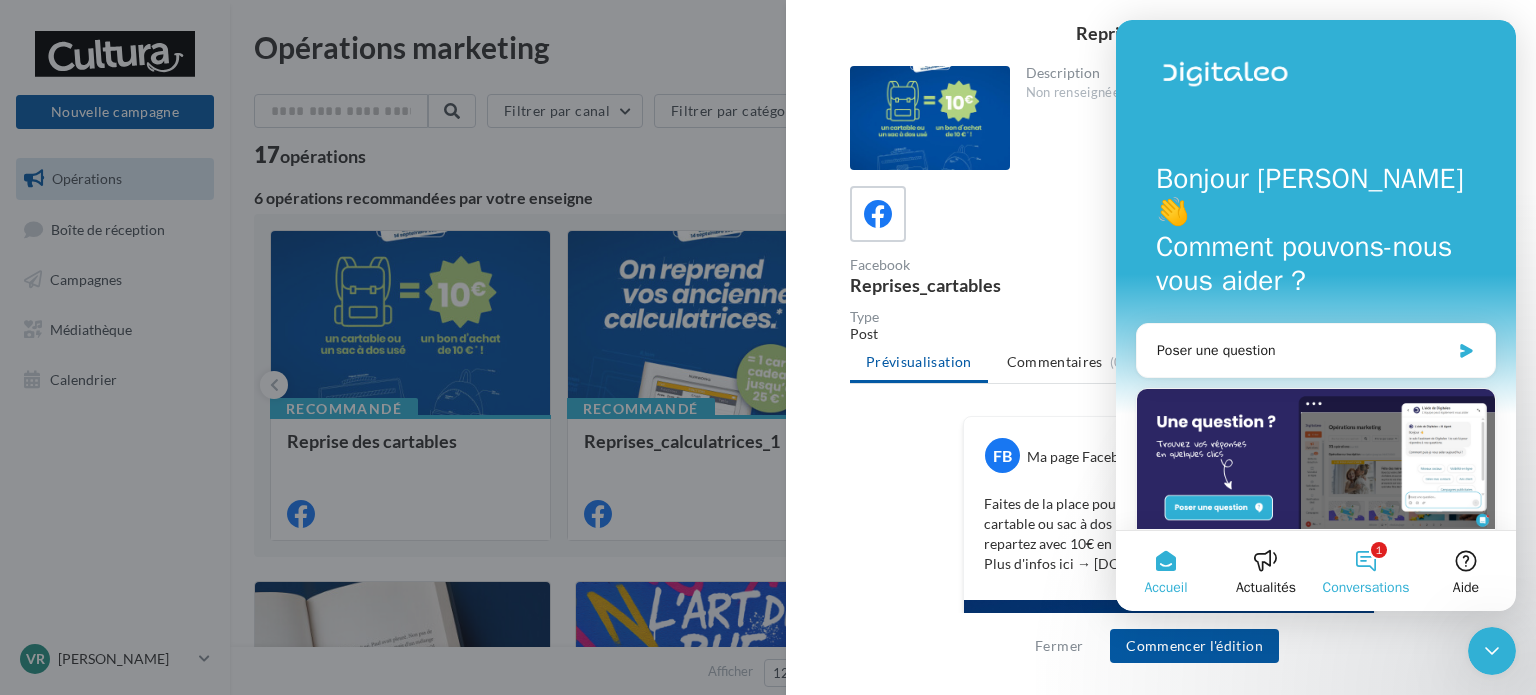 click on "1 Conversations" at bounding box center [1366, 571] 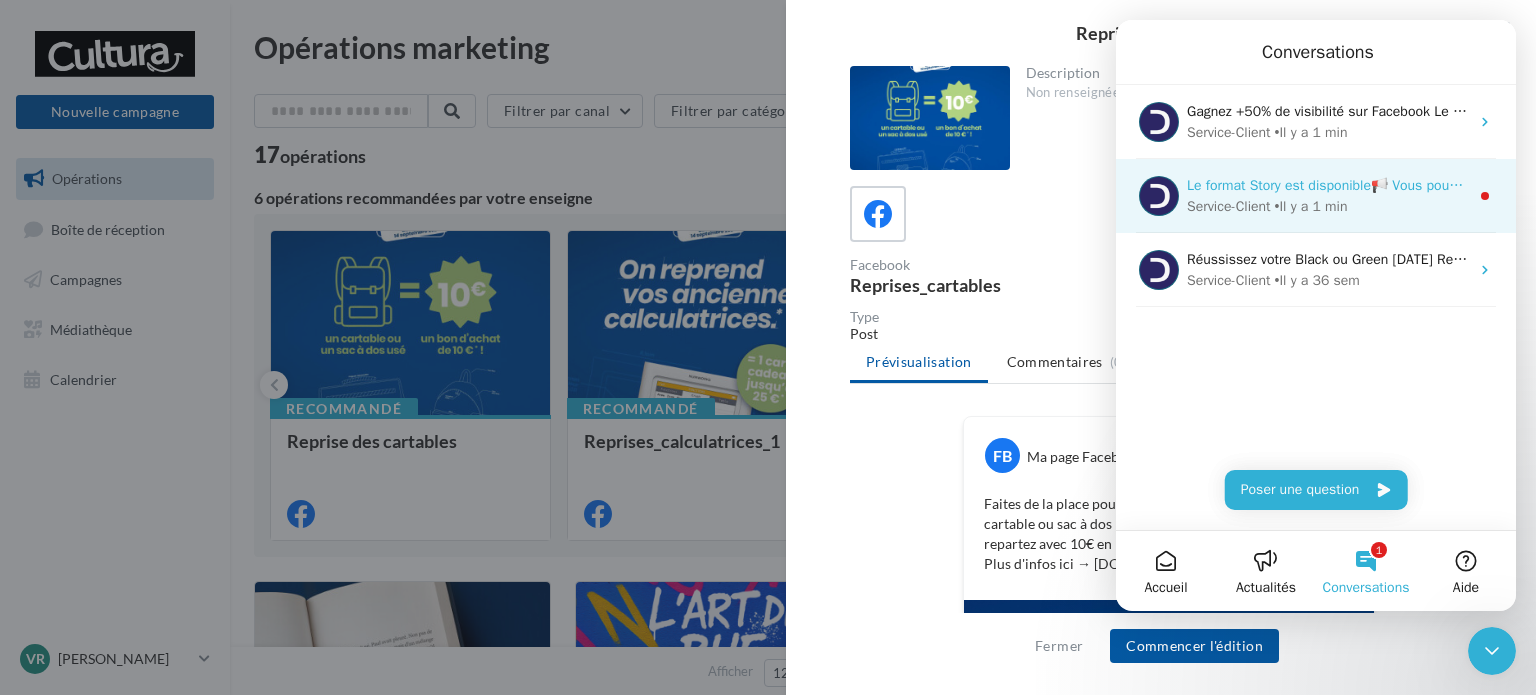 click on "•  Il y a 1 min" at bounding box center [1311, 206] 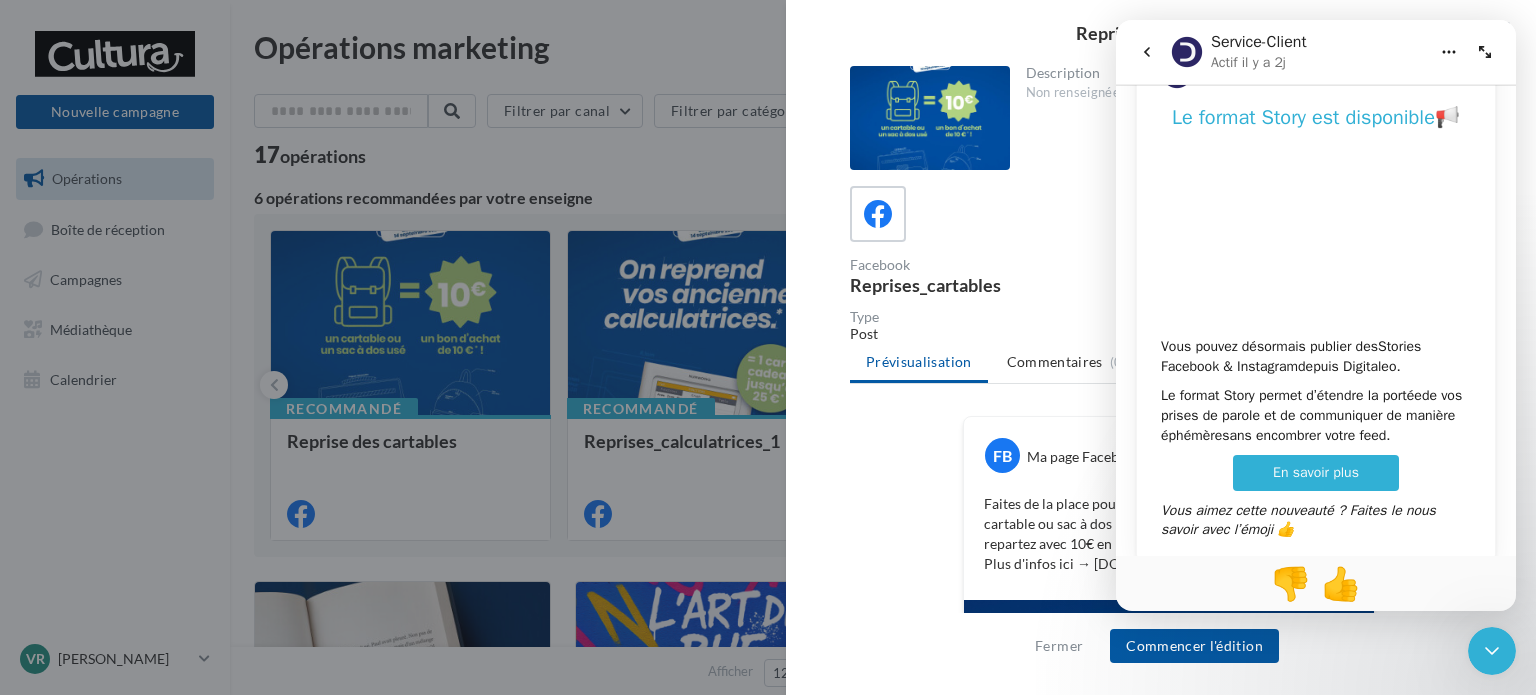 scroll, scrollTop: 144, scrollLeft: 0, axis: vertical 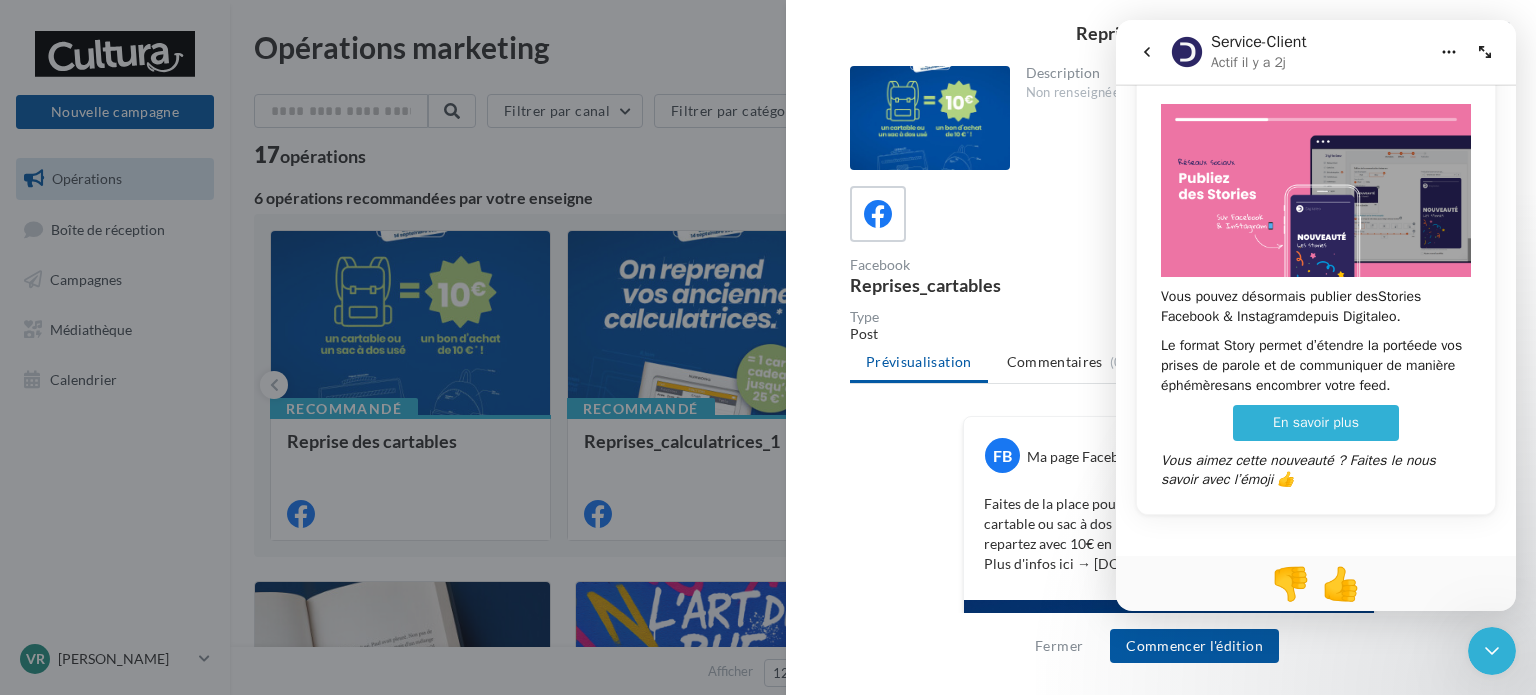 click 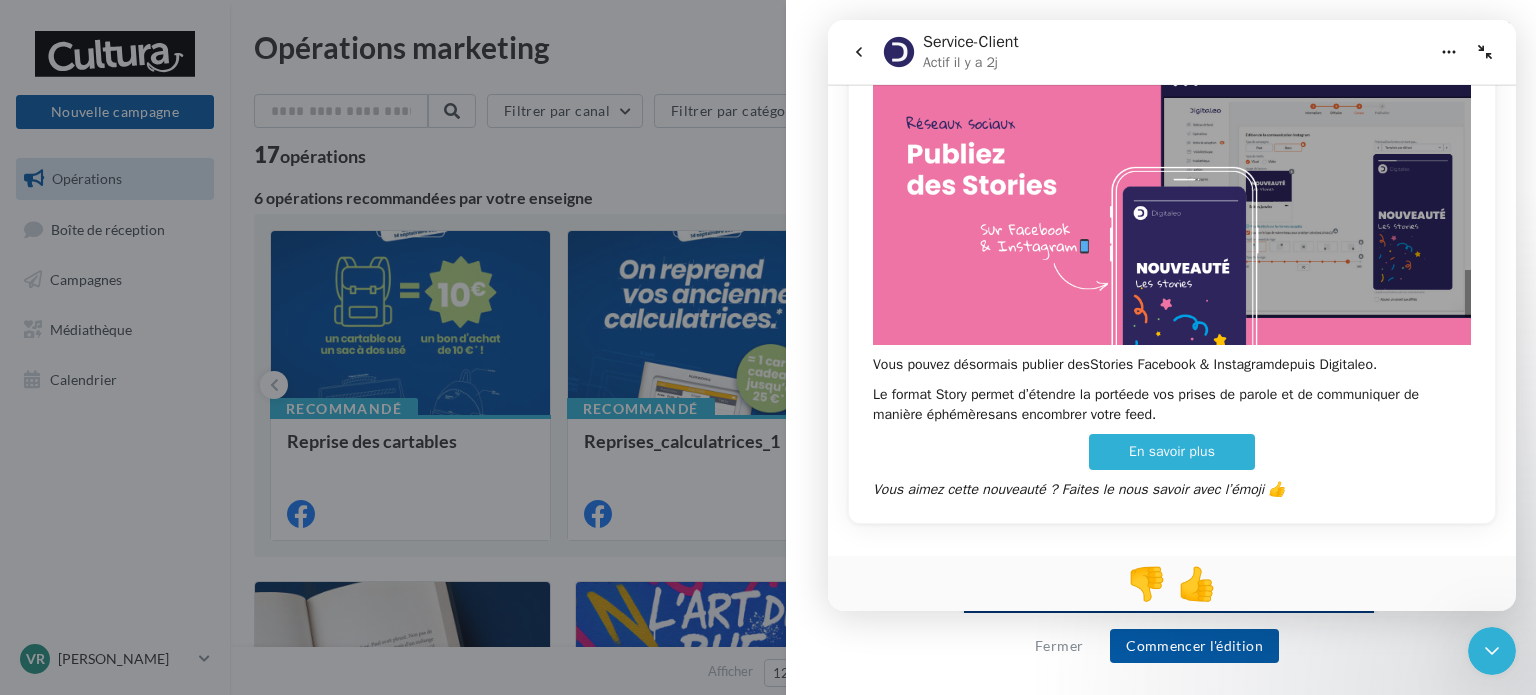 click 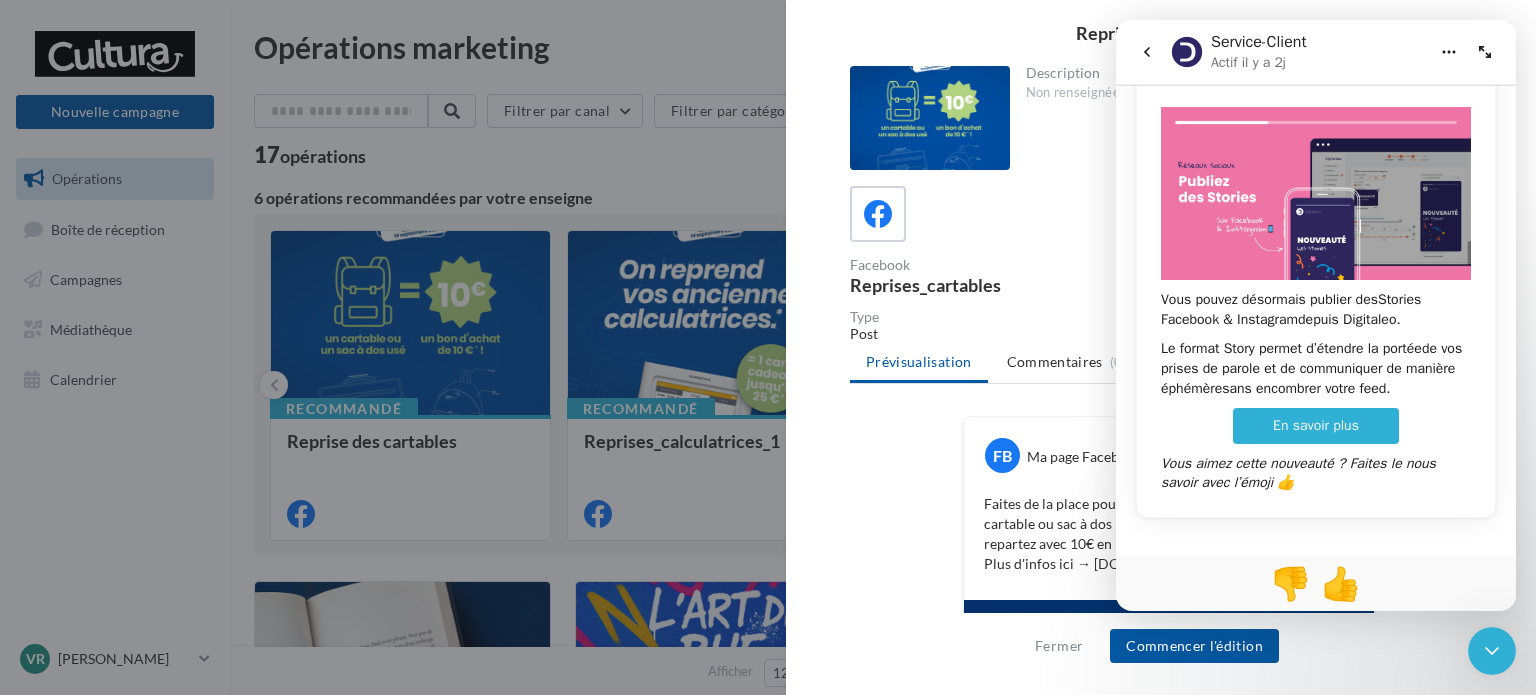scroll, scrollTop: 144, scrollLeft: 0, axis: vertical 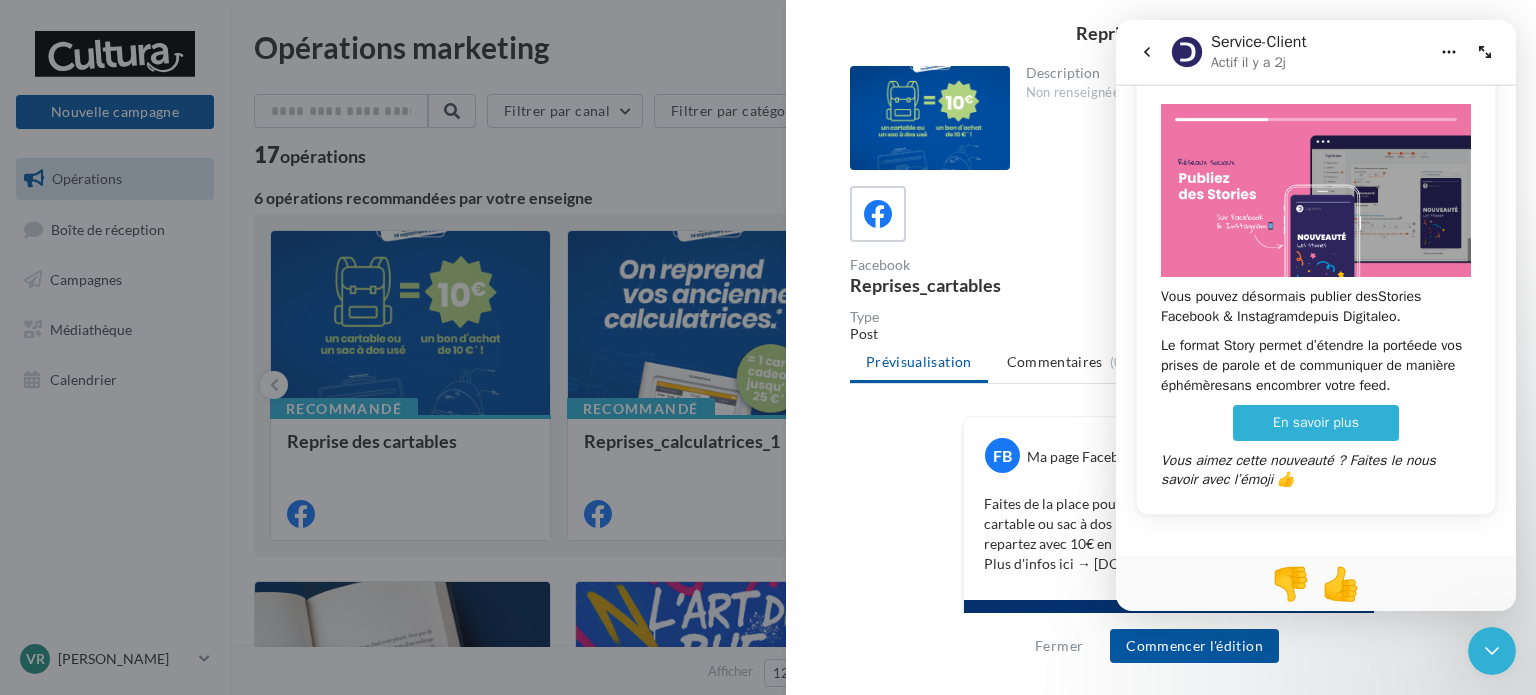 click 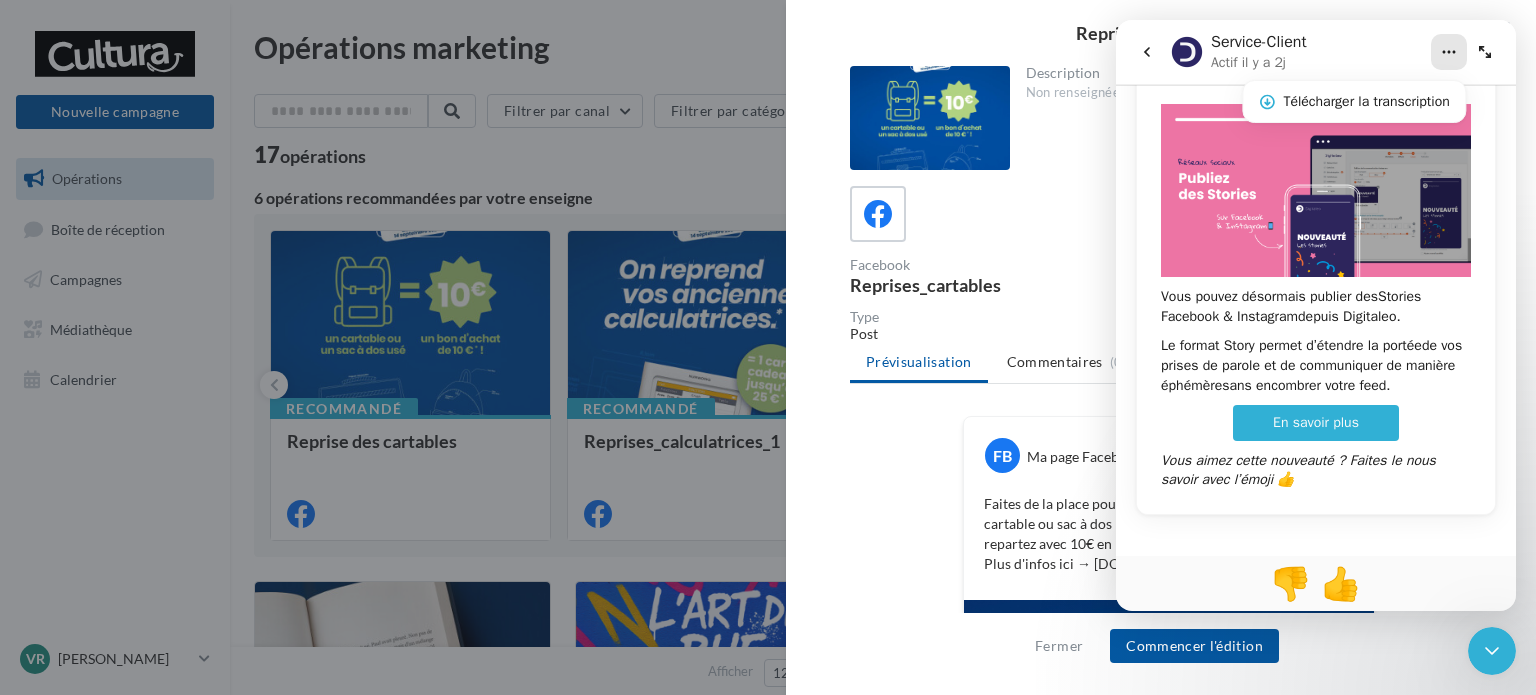 click at bounding box center [1169, 214] 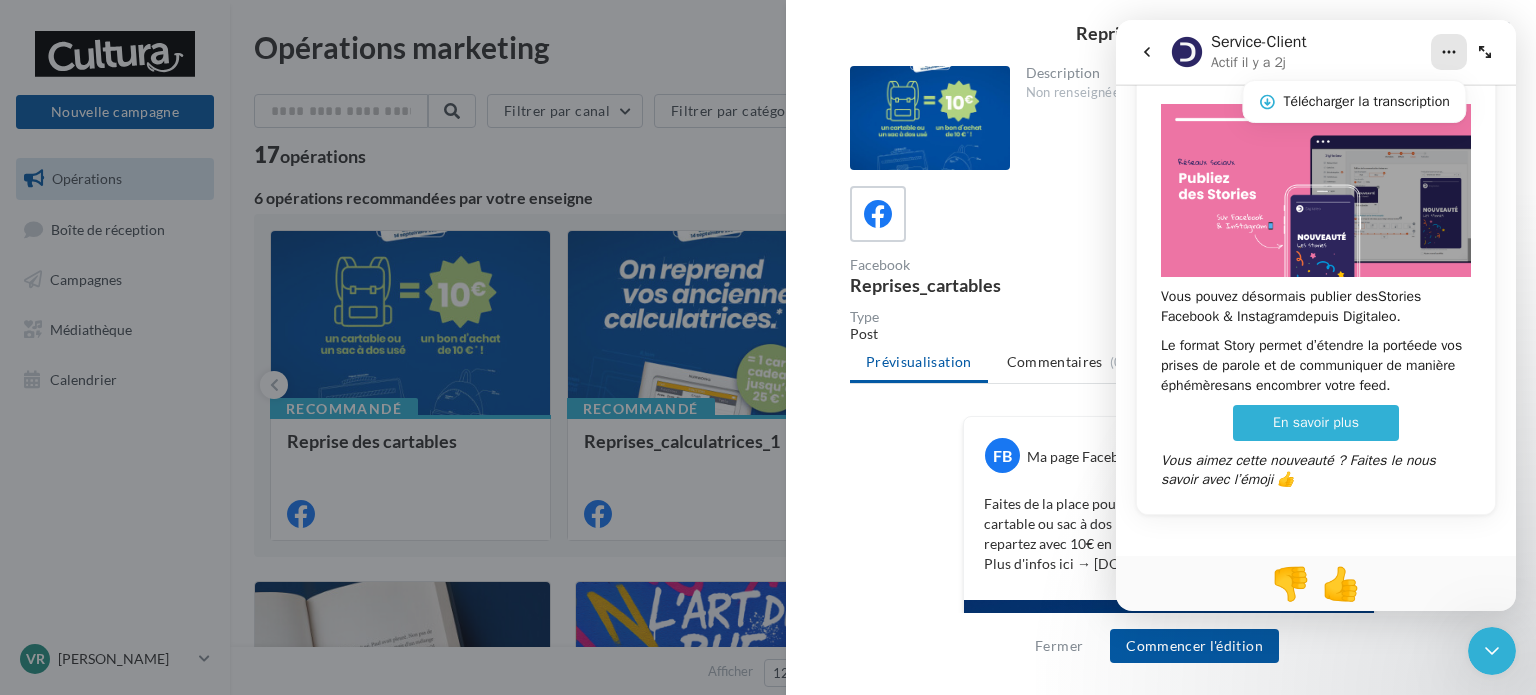 click at bounding box center (1169, 214) 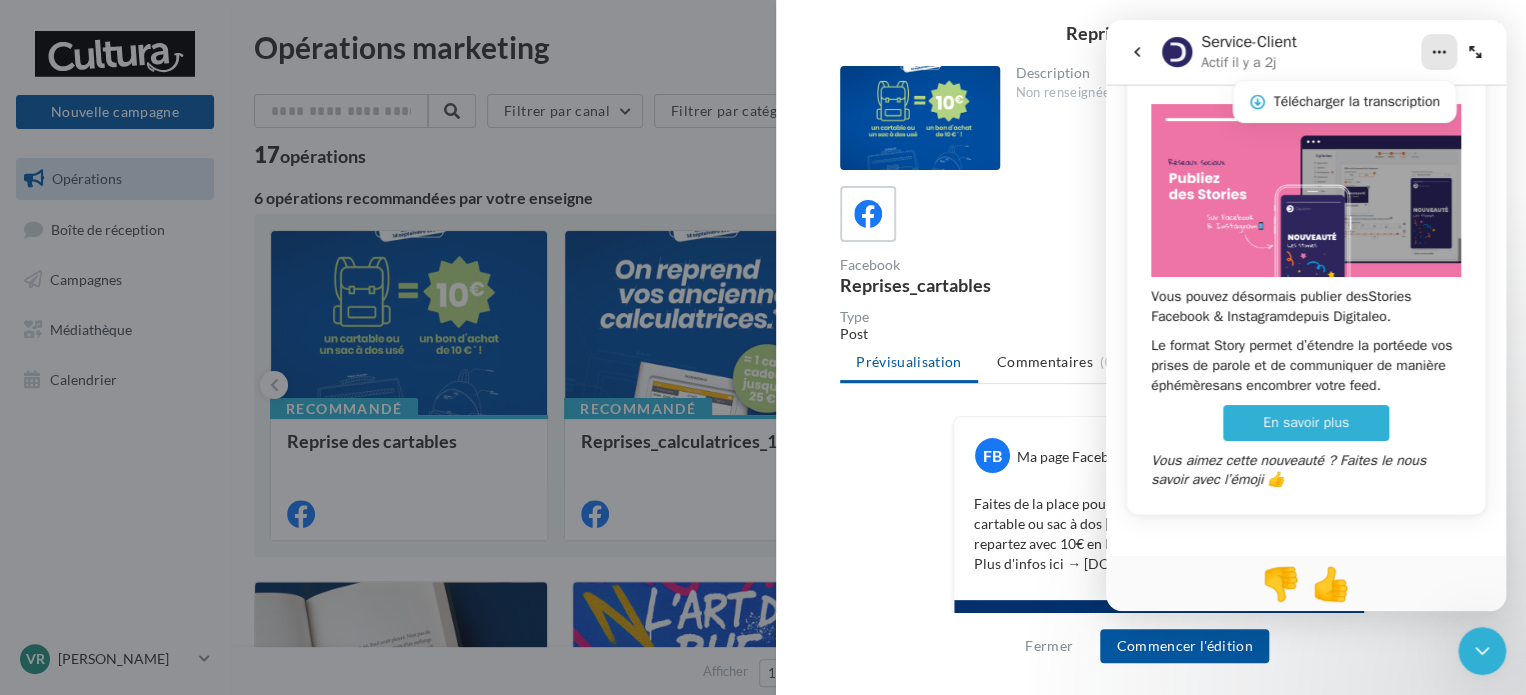 click at bounding box center (763, 347) 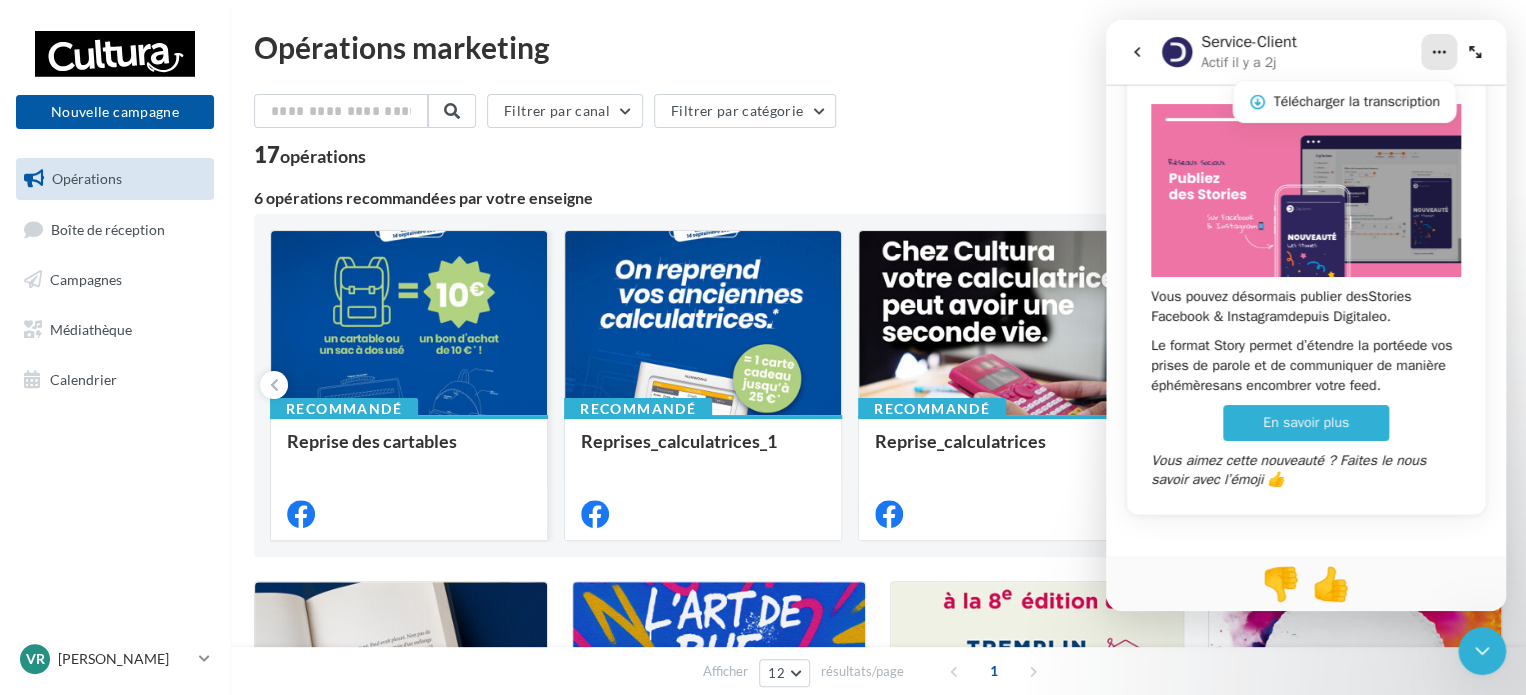 click at bounding box center [409, 324] 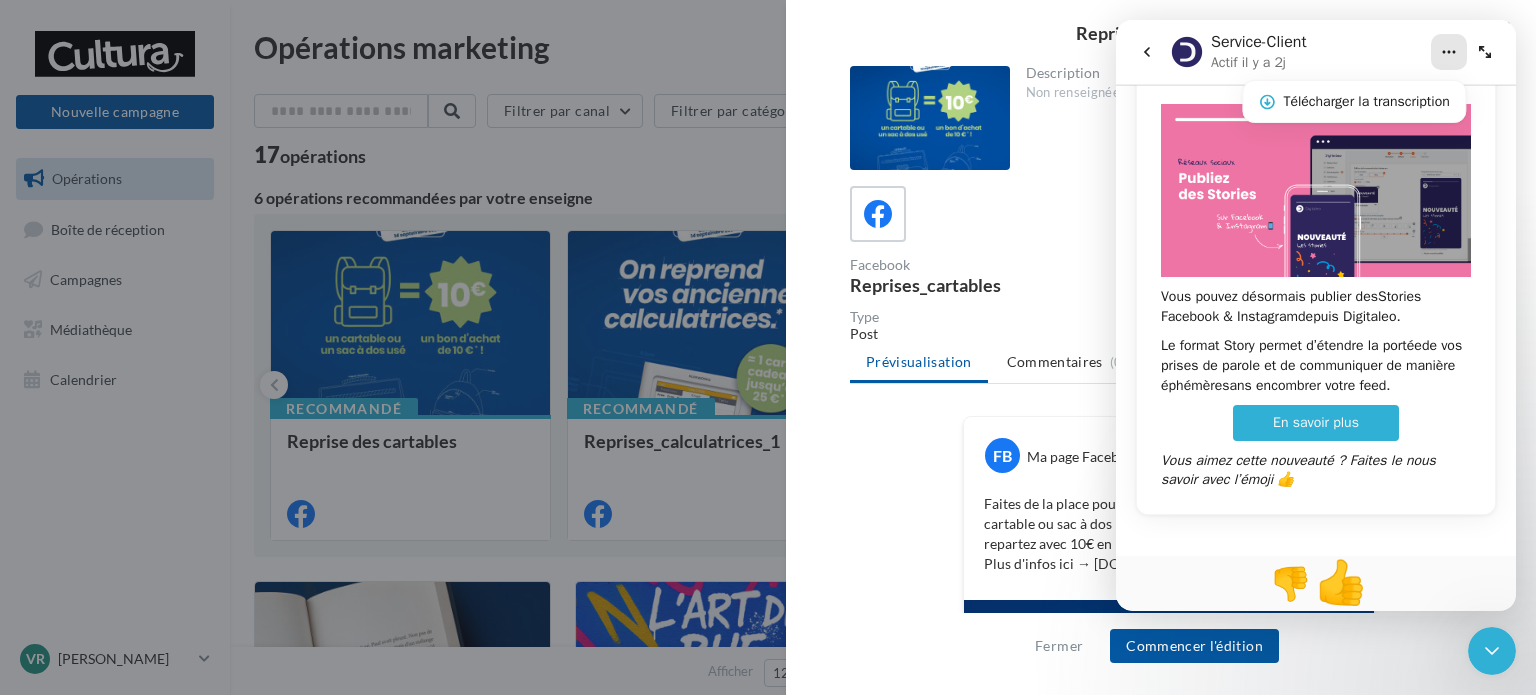 click on "👍" at bounding box center [1341, 583] 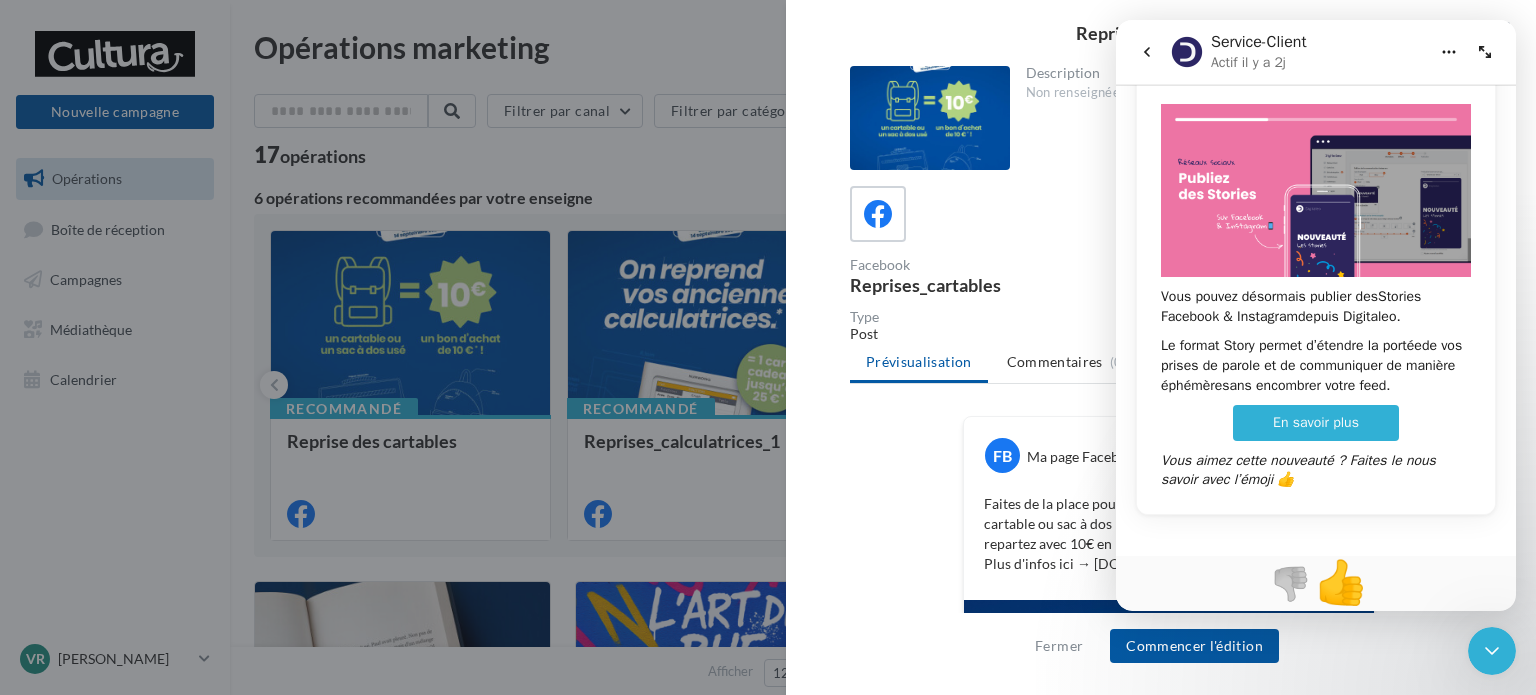 click at bounding box center (1187, 52) 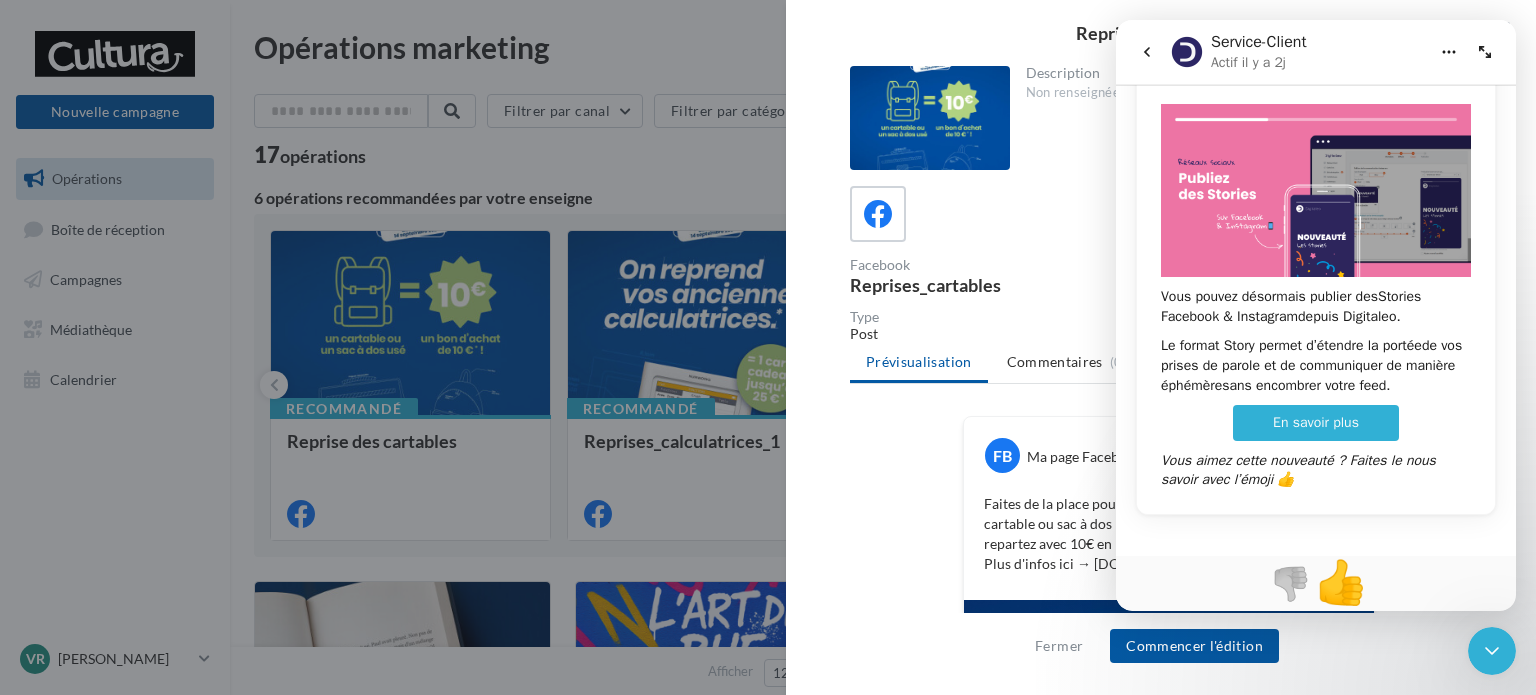 click 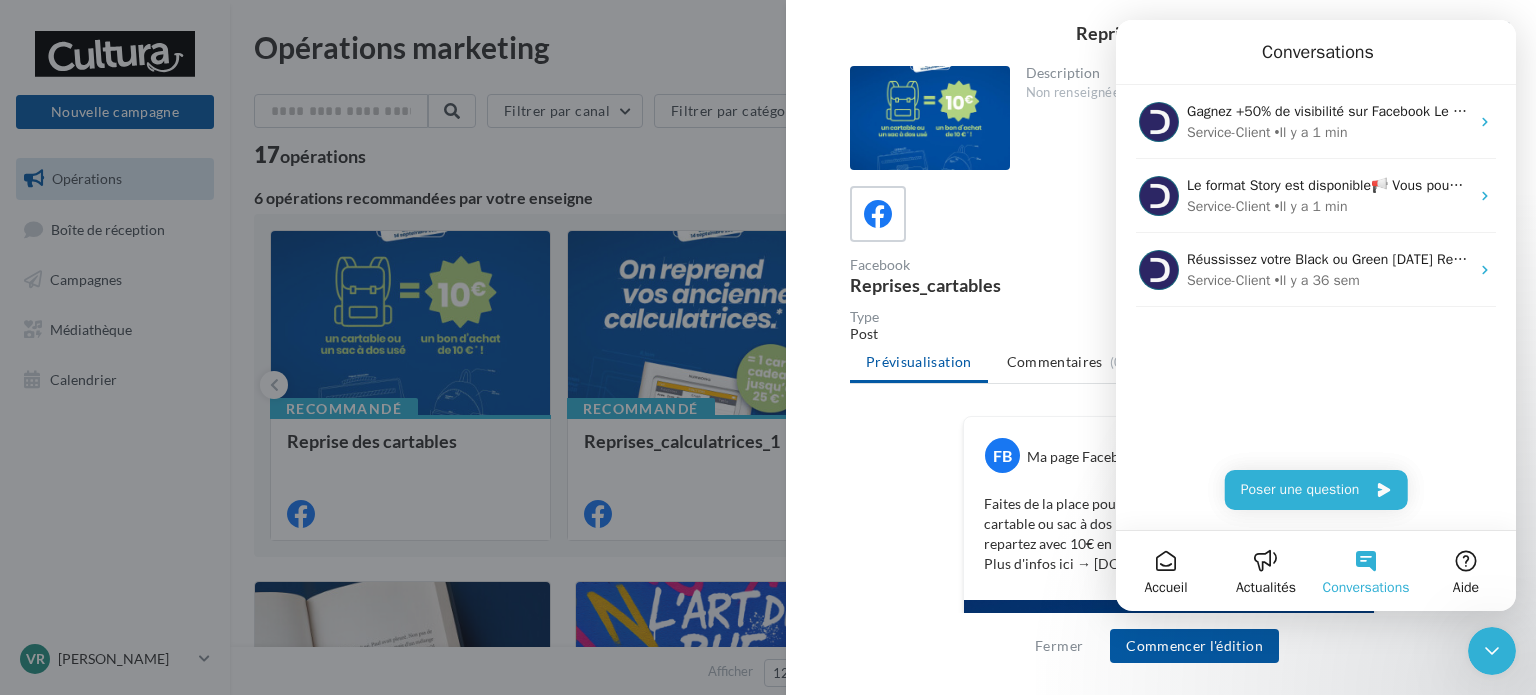 click on "Reprise des cartables" at bounding box center (1161, 33) 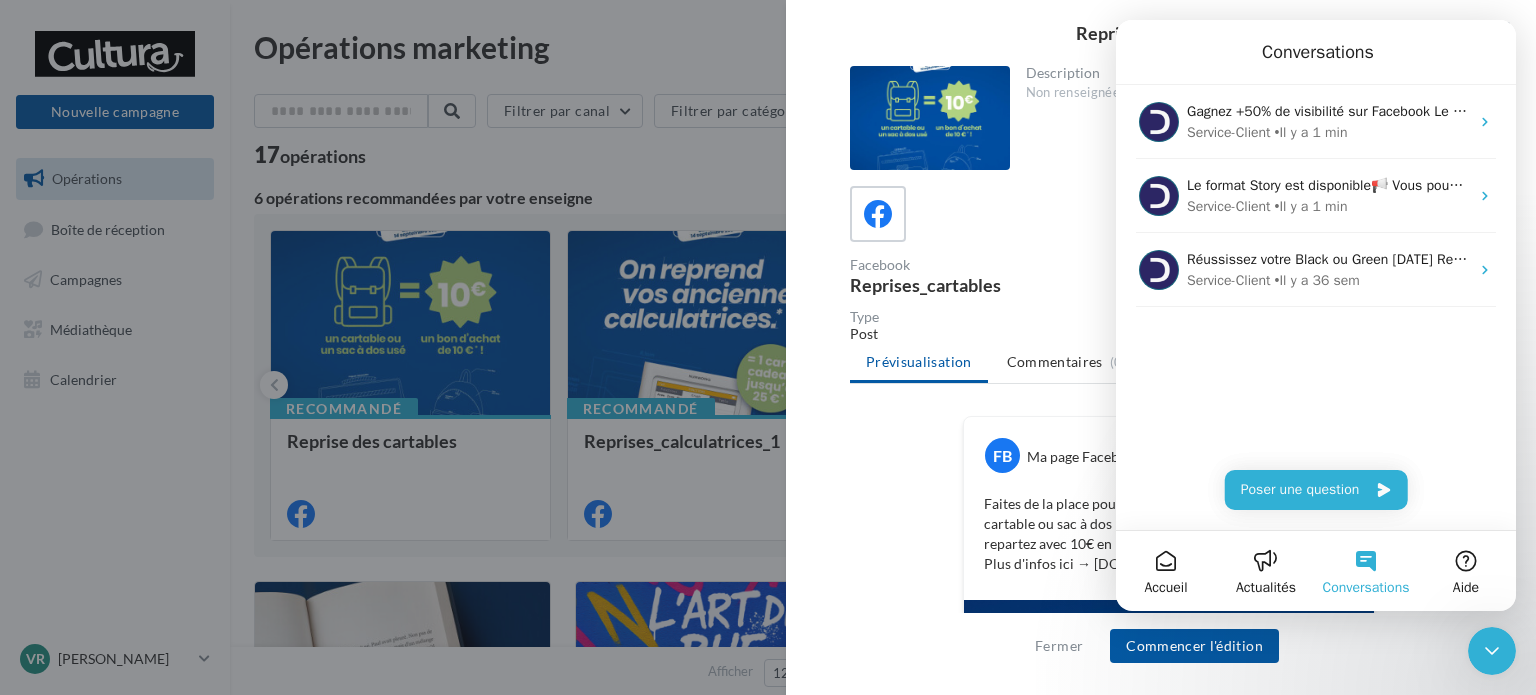 click on "Reprises_cartables" at bounding box center [1005, 285] 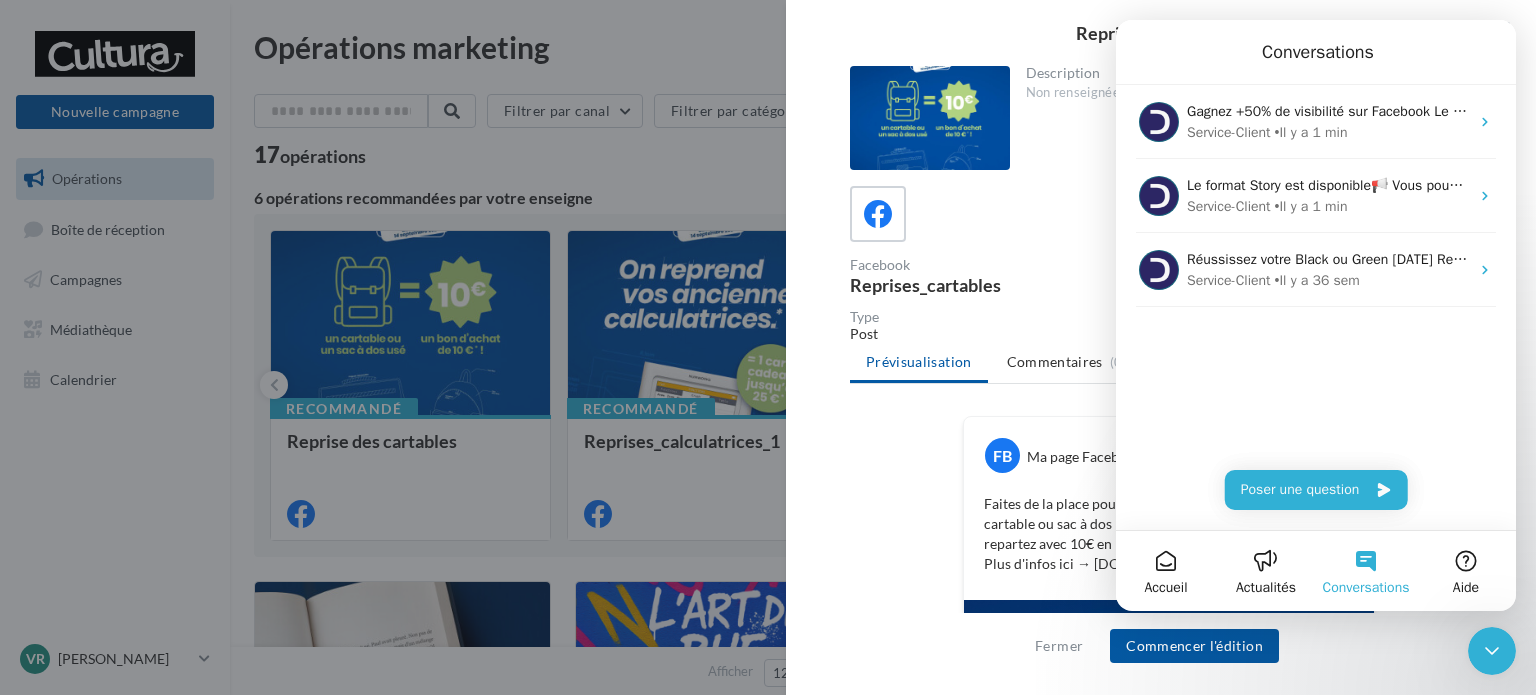 click on "Prévisualisation
Commentaires
(0)" at bounding box center (1169, 364) 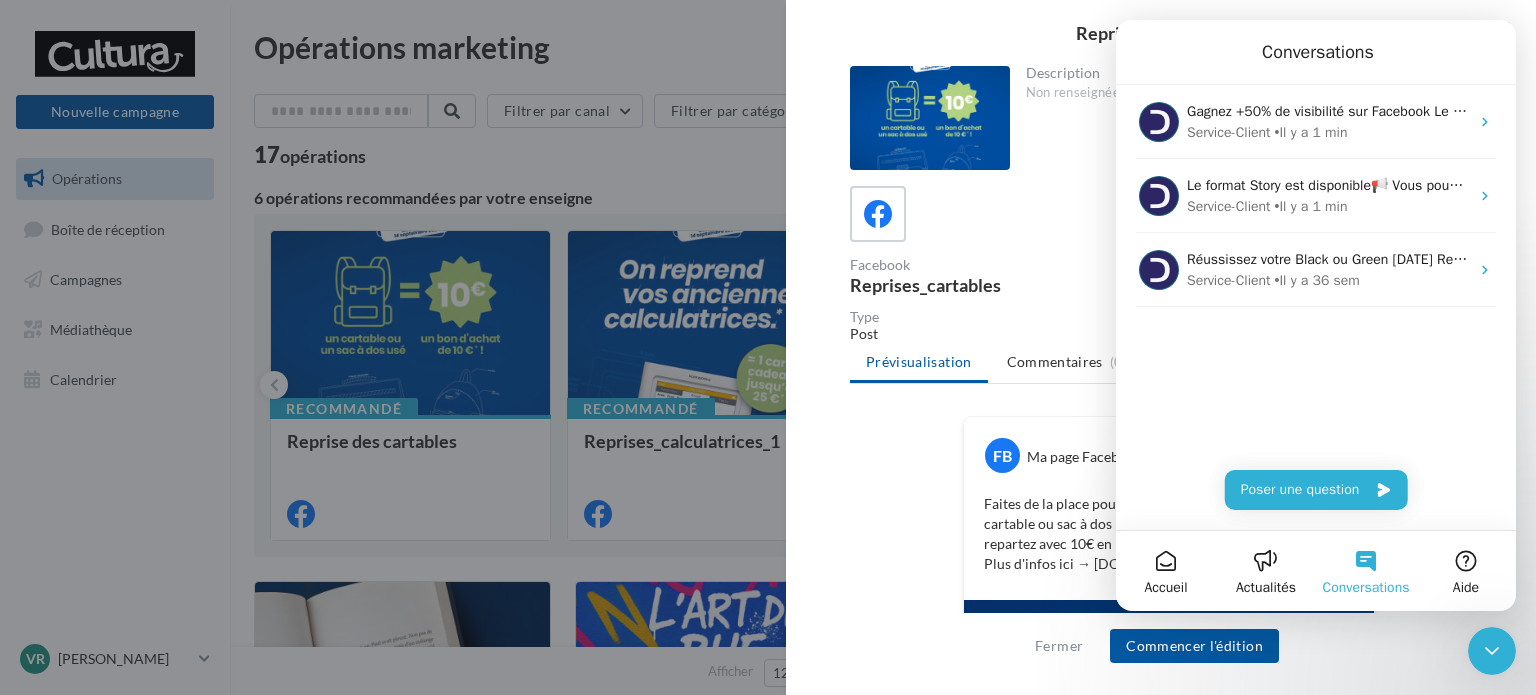 drag, startPoint x: 1411, startPoint y: 668, endPoint x: 1420, endPoint y: 662, distance: 10.816654 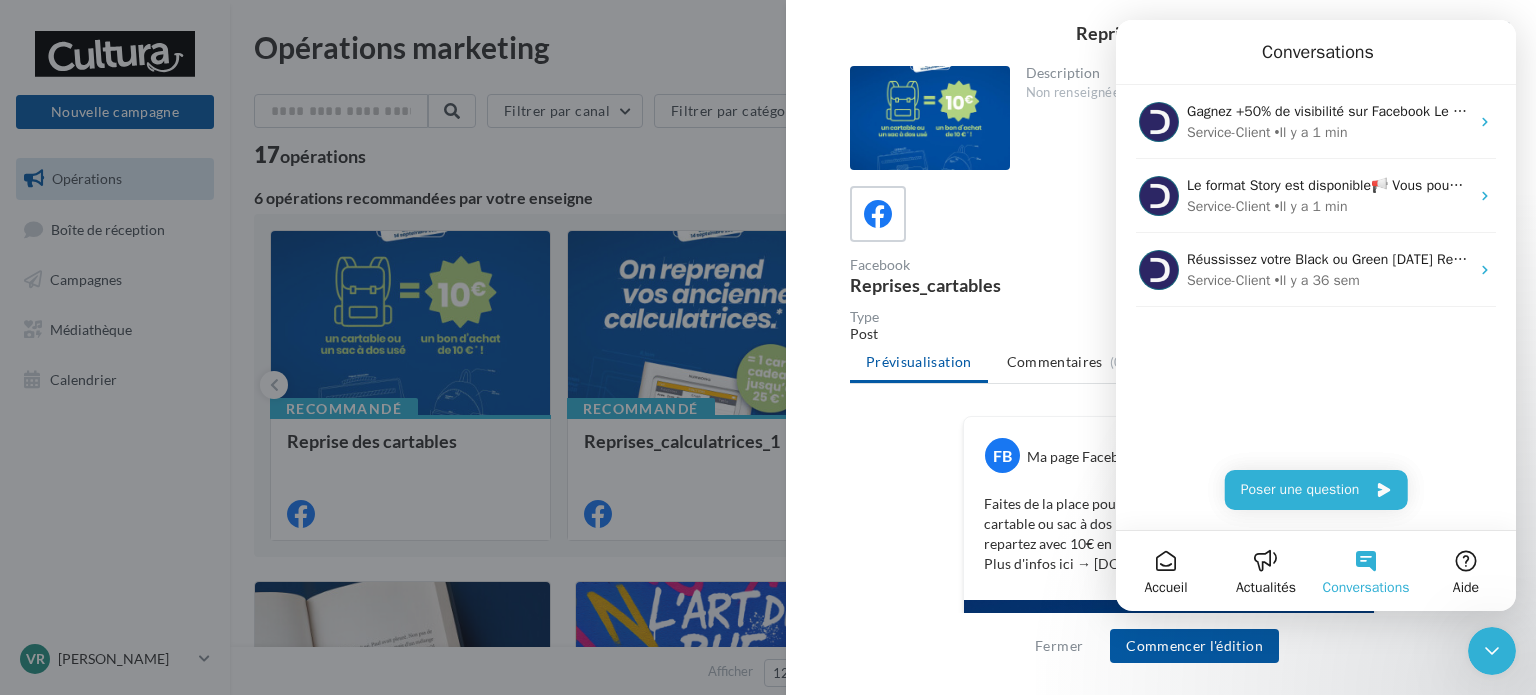 click on "Fermer
Commencer l'édition" at bounding box center [1161, 654] 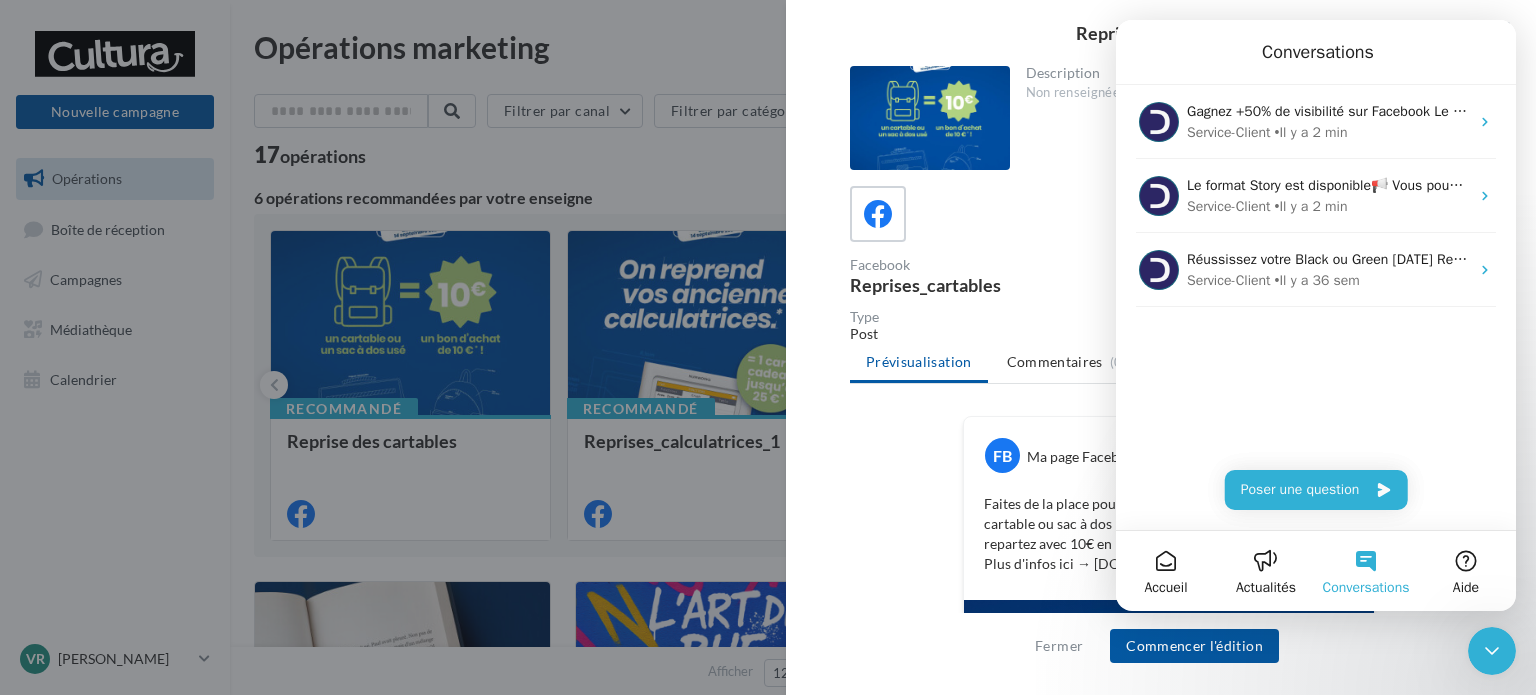 drag, startPoint x: 1340, startPoint y: 37, endPoint x: 1339, endPoint y: 51, distance: 14.035668 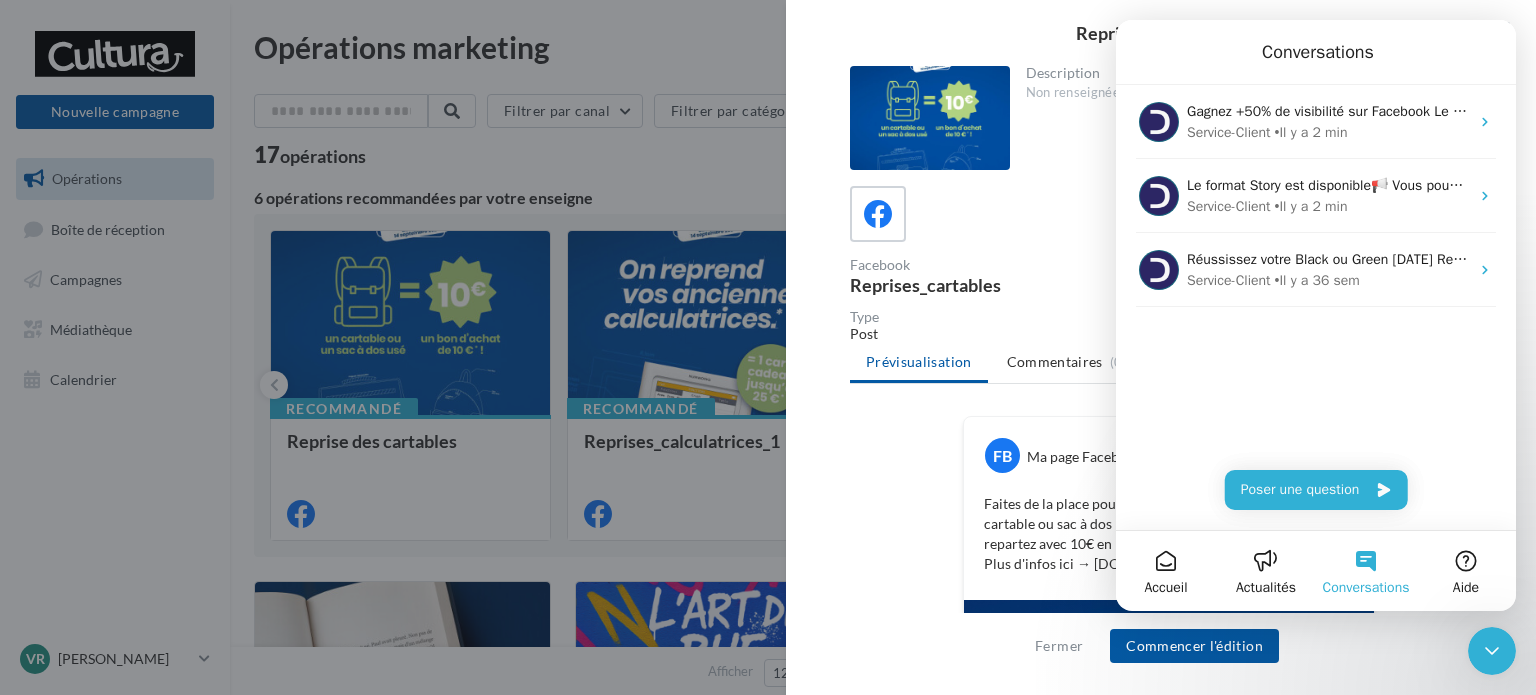 click on "Conversations" at bounding box center [1318, 52] 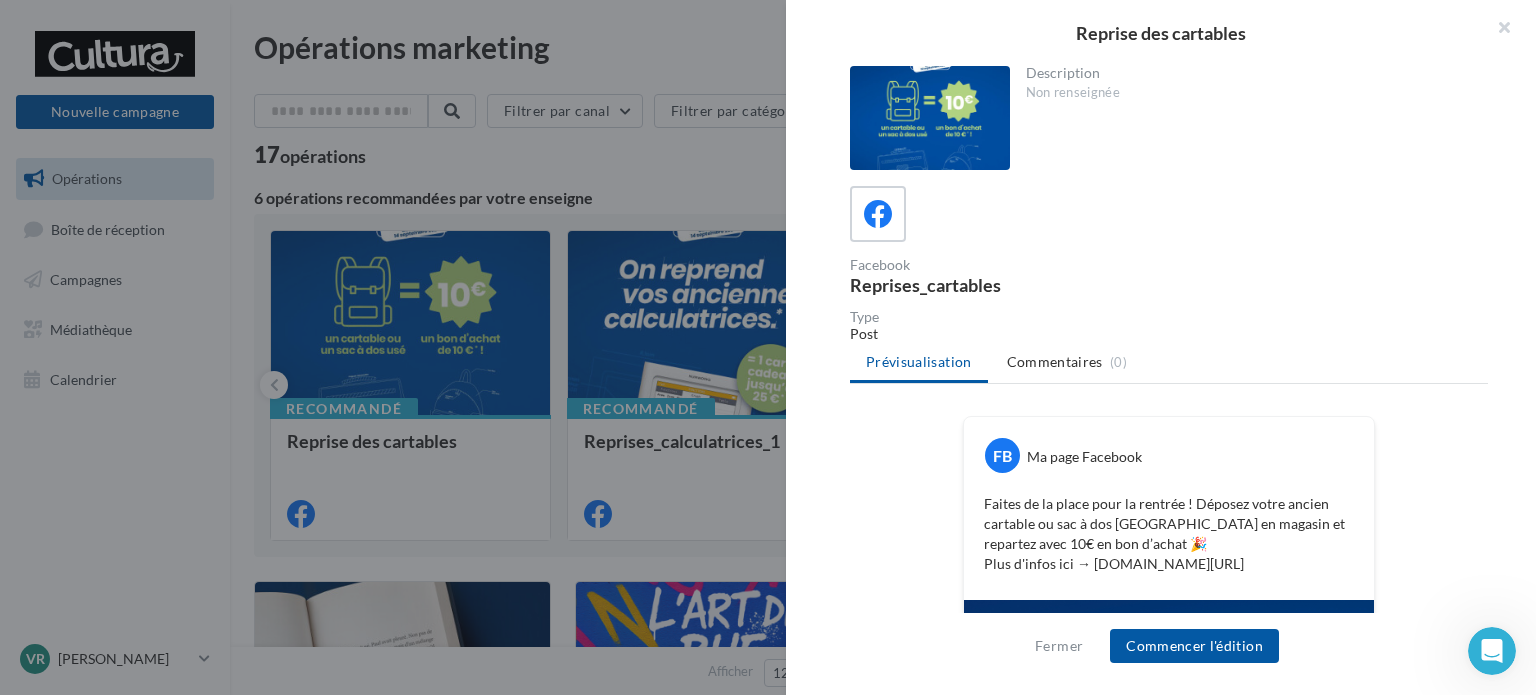 scroll, scrollTop: 0, scrollLeft: 0, axis: both 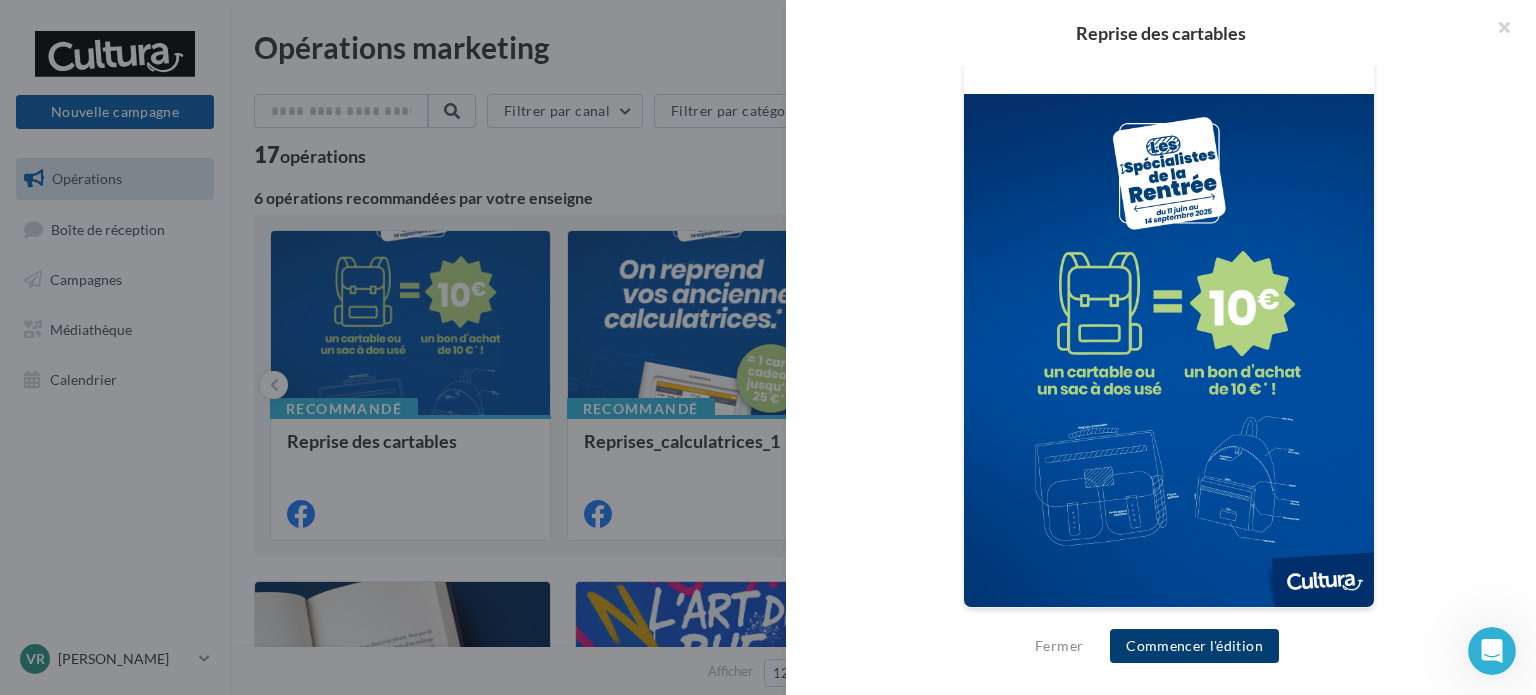 click on "Commencer l'édition" at bounding box center [1194, 646] 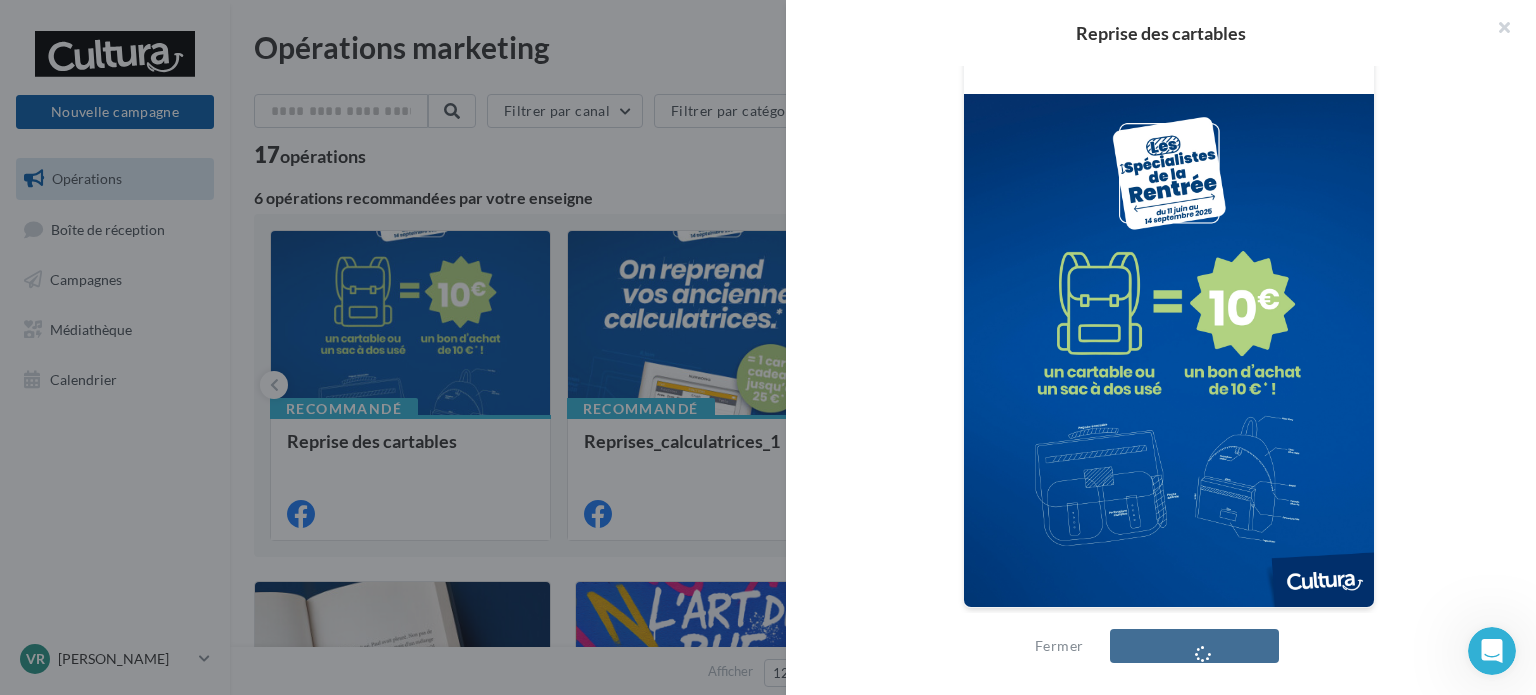 scroll, scrollTop: 206, scrollLeft: 0, axis: vertical 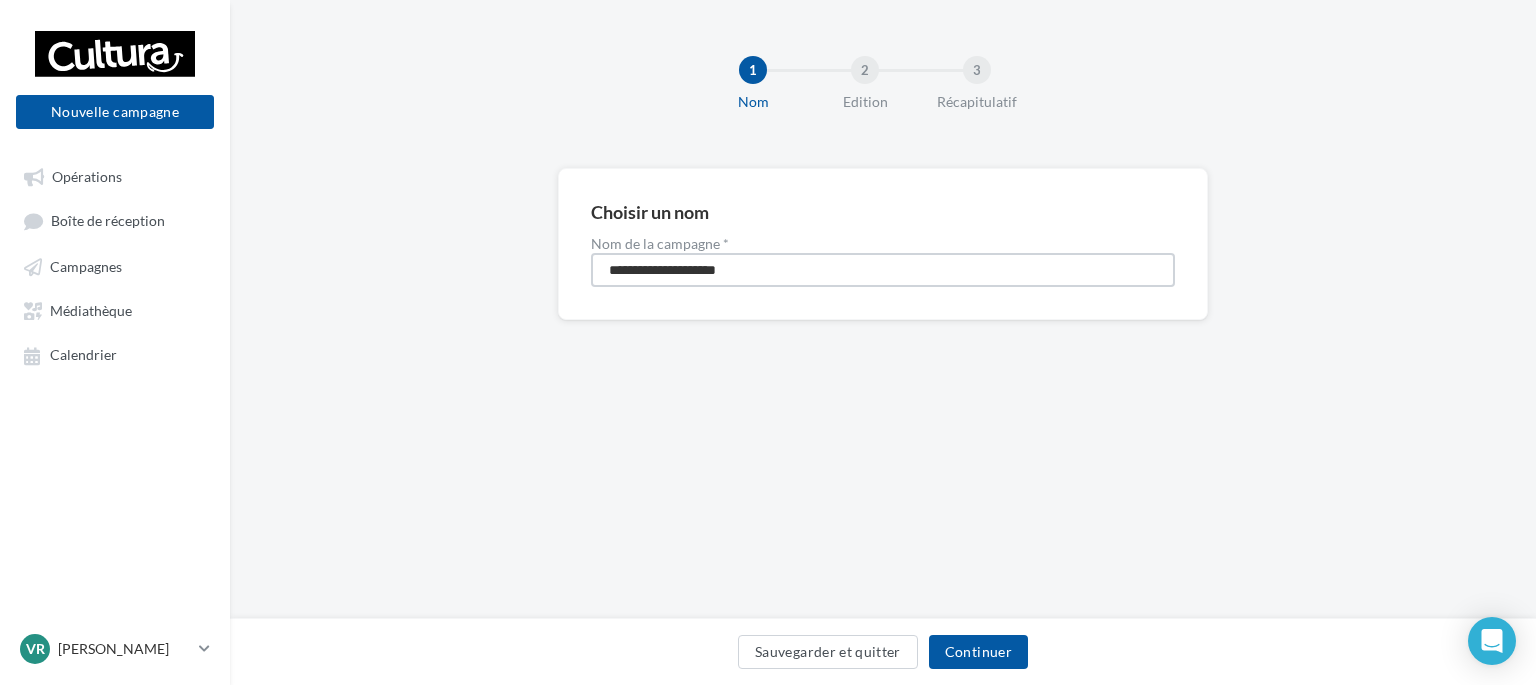 click on "**********" at bounding box center (883, 270) 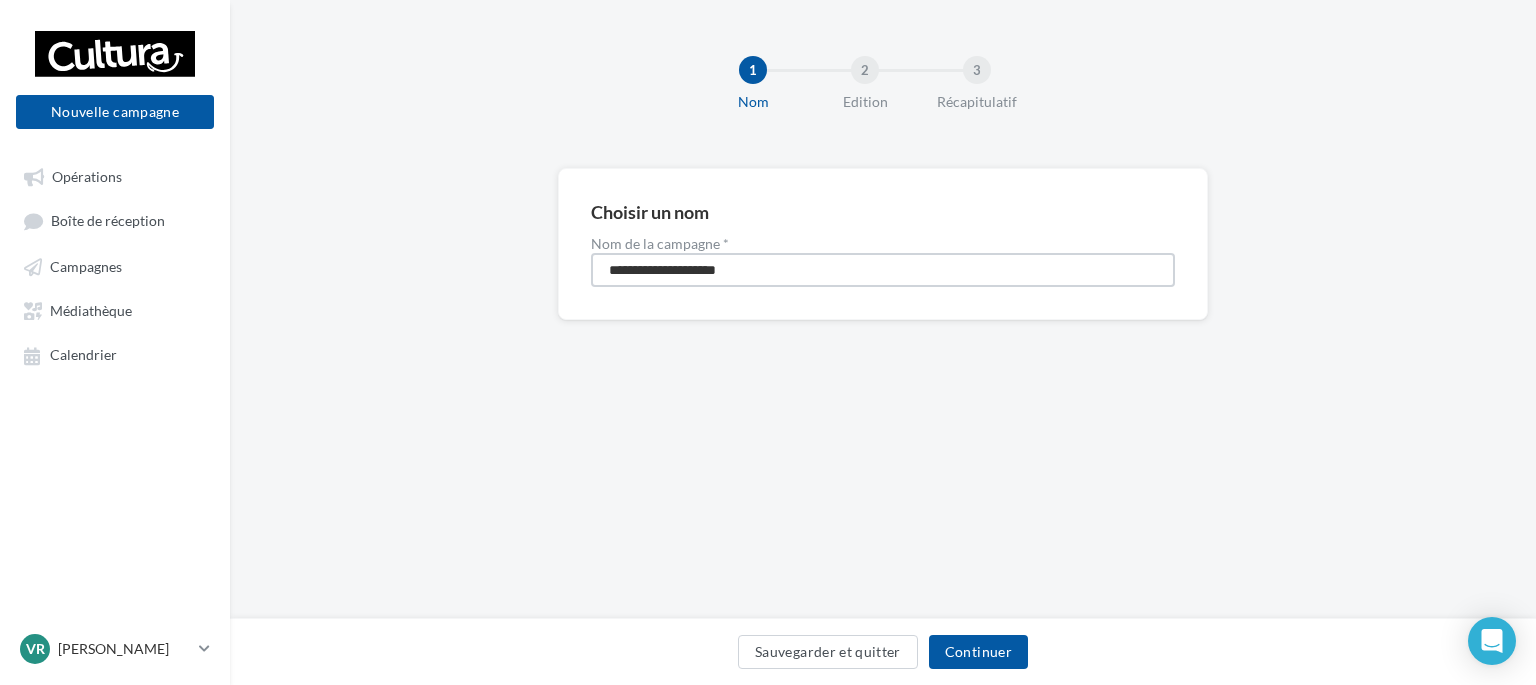 click on "**********" at bounding box center [883, 270] 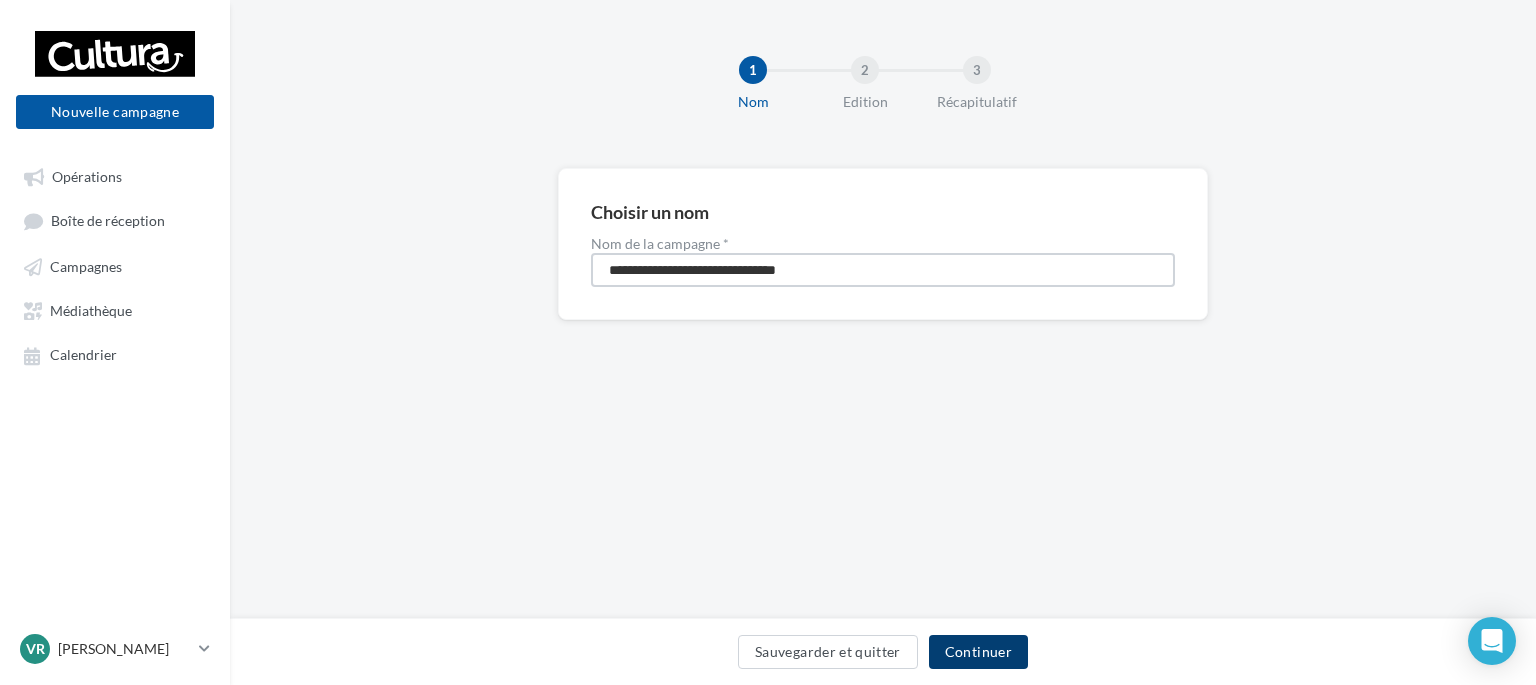type on "**********" 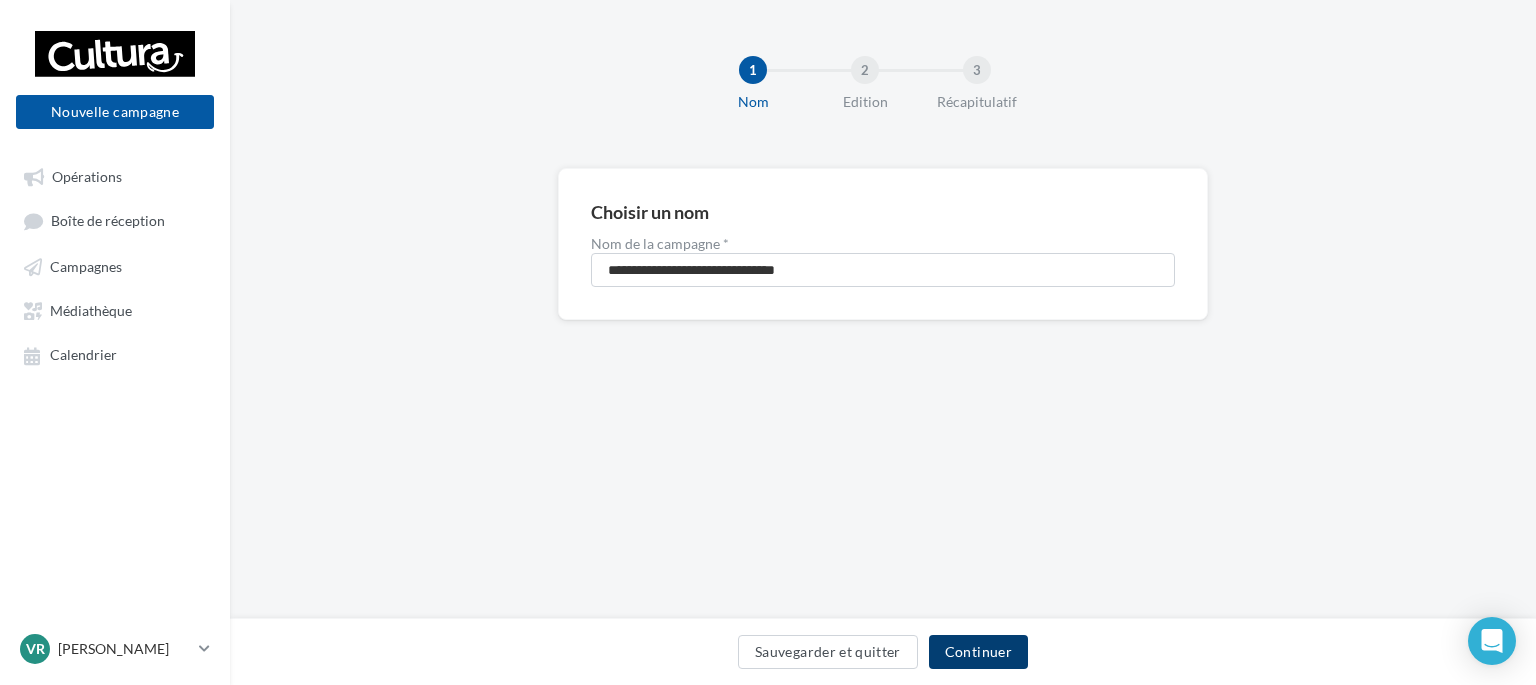 click on "Continuer" at bounding box center (978, 652) 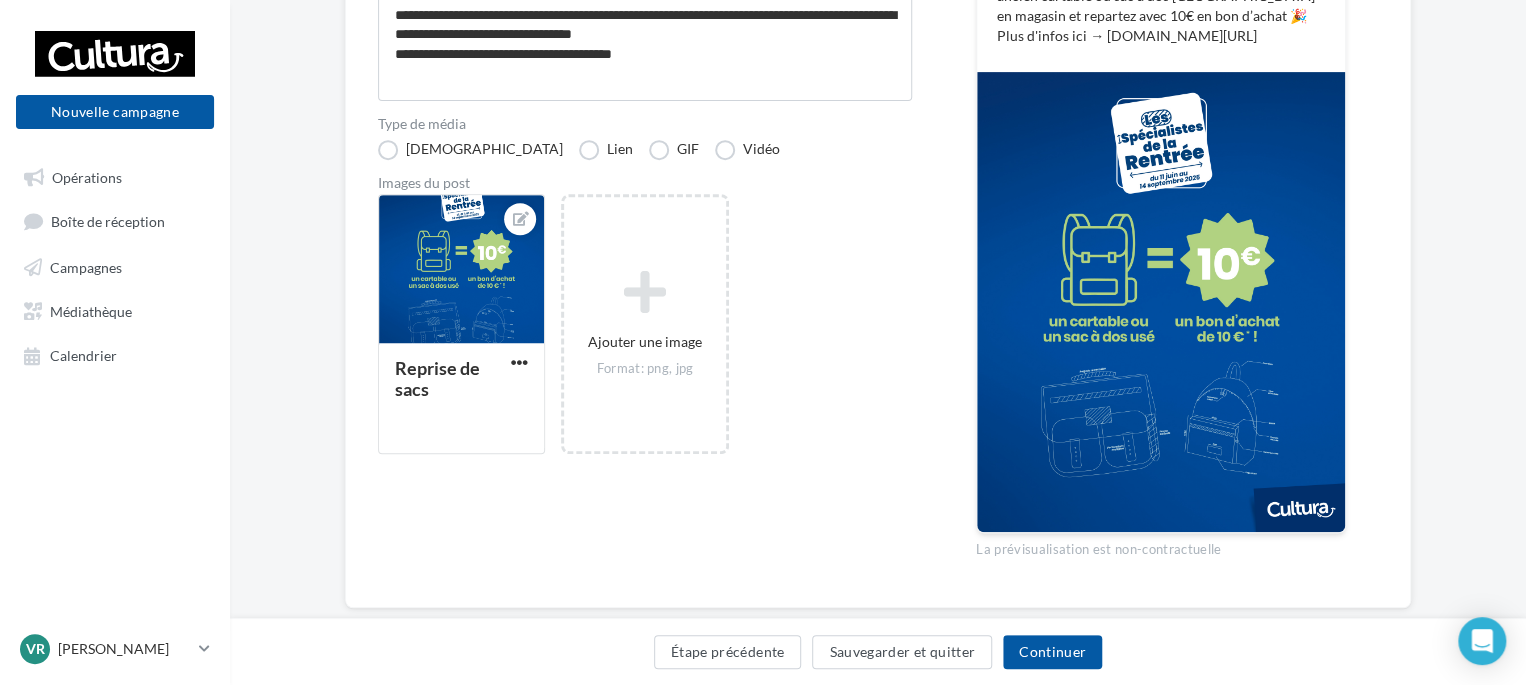 scroll, scrollTop: 400, scrollLeft: 0, axis: vertical 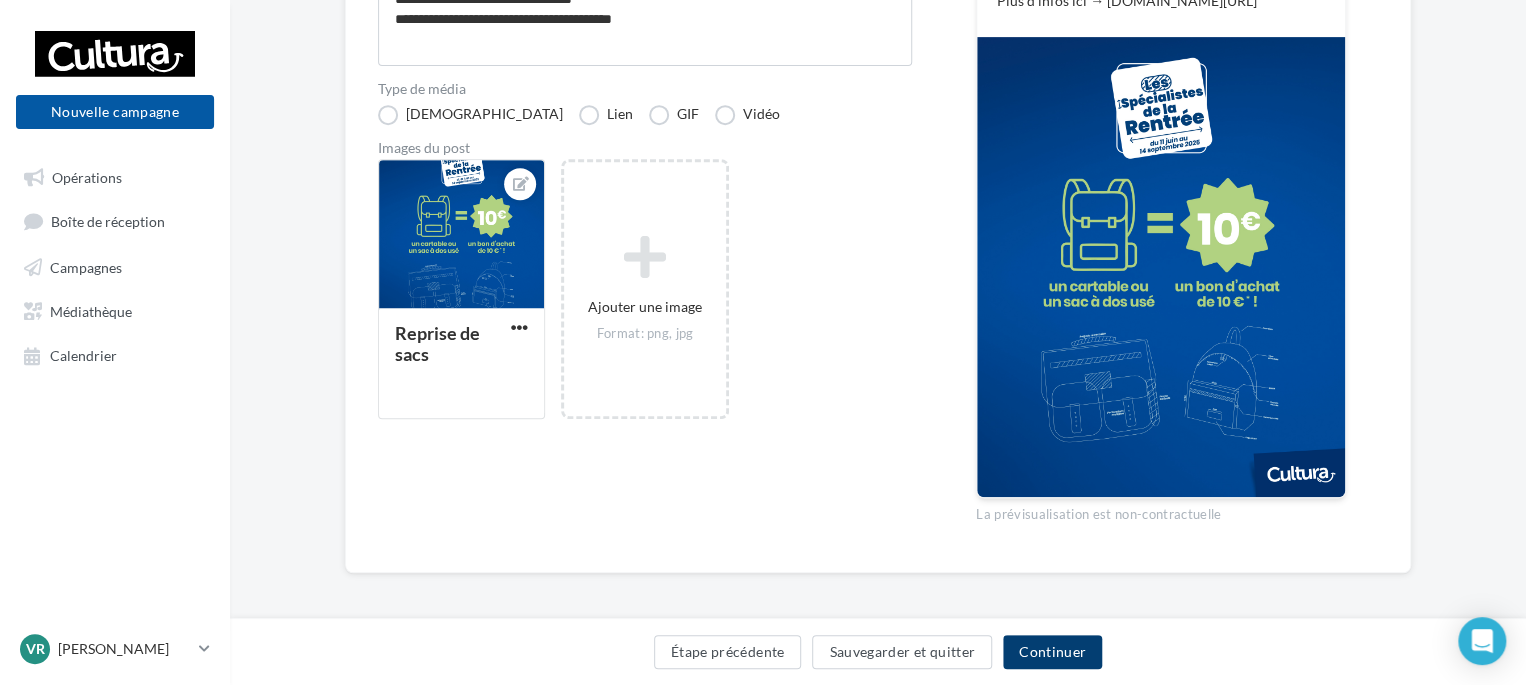 click on "Continuer" at bounding box center [1052, 652] 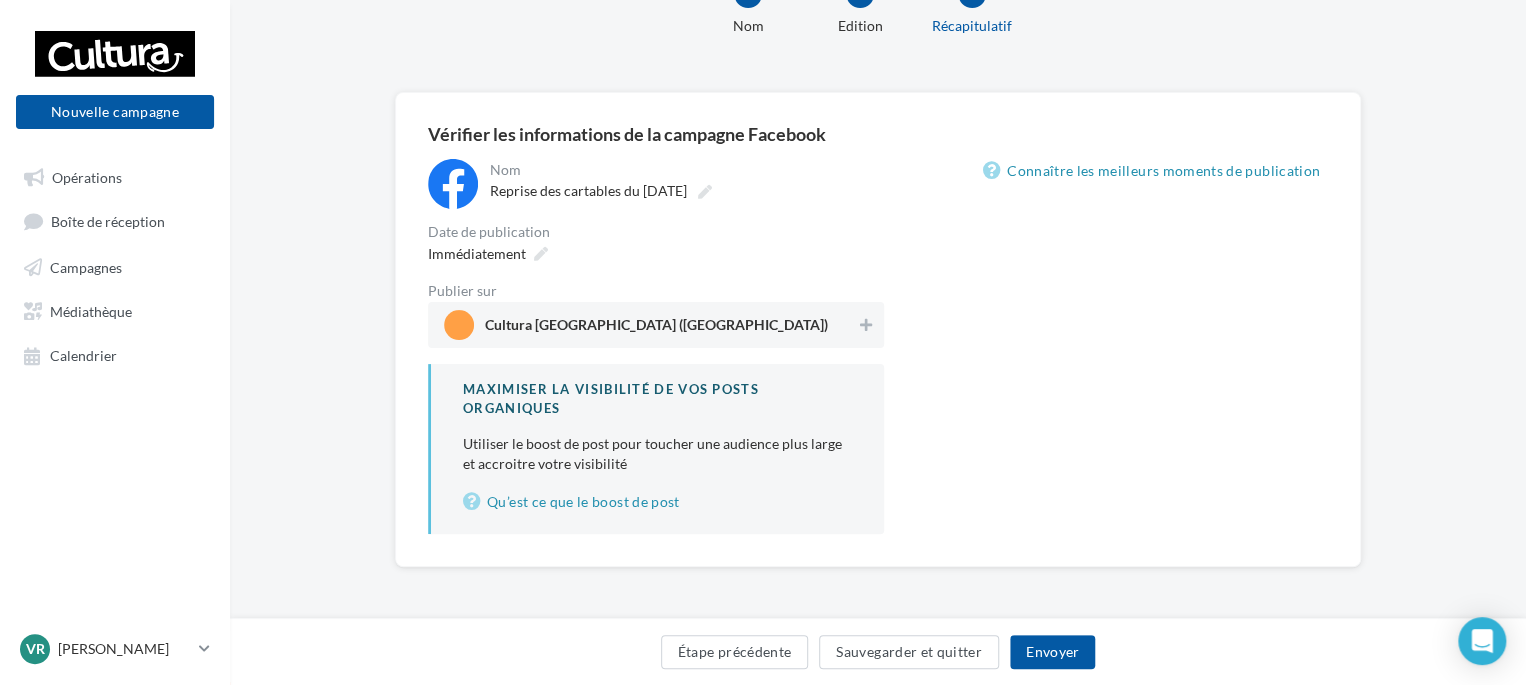 scroll, scrollTop: 75, scrollLeft: 0, axis: vertical 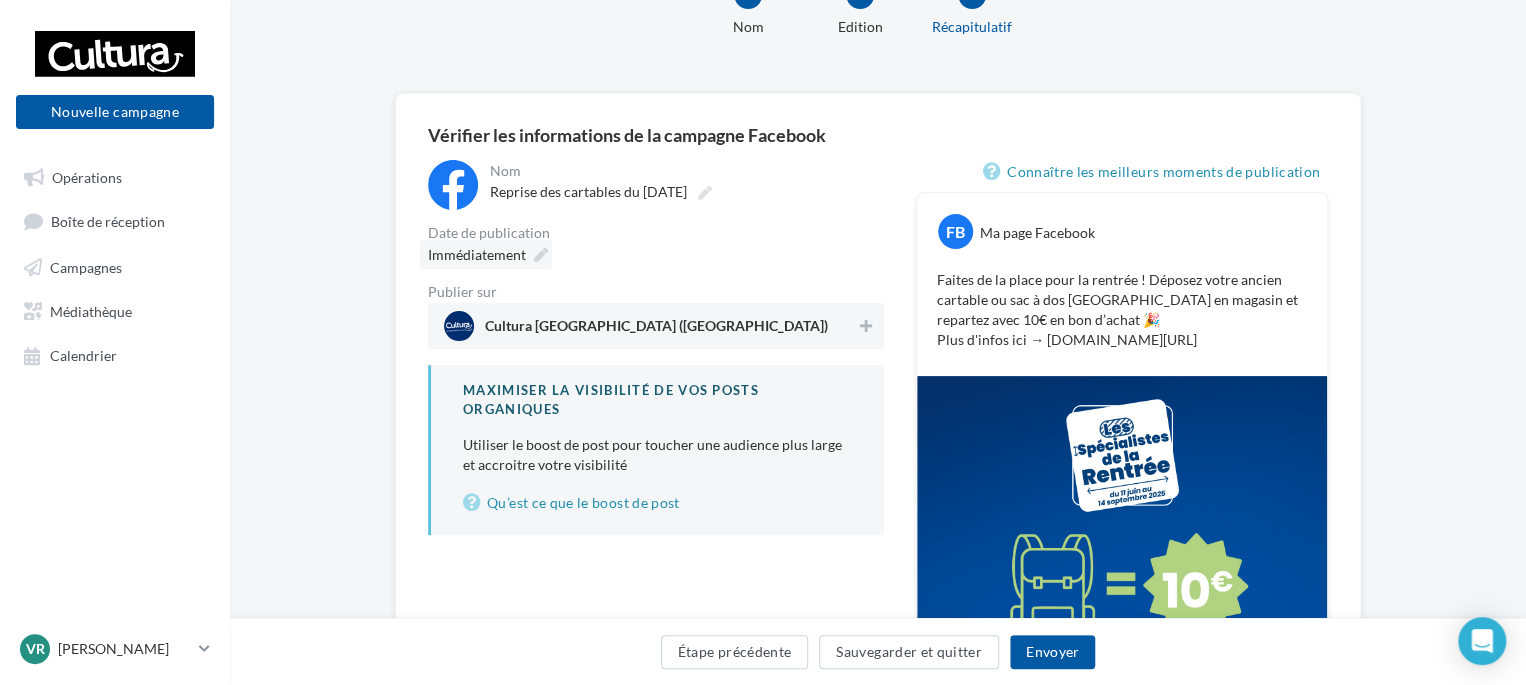 click at bounding box center (541, 255) 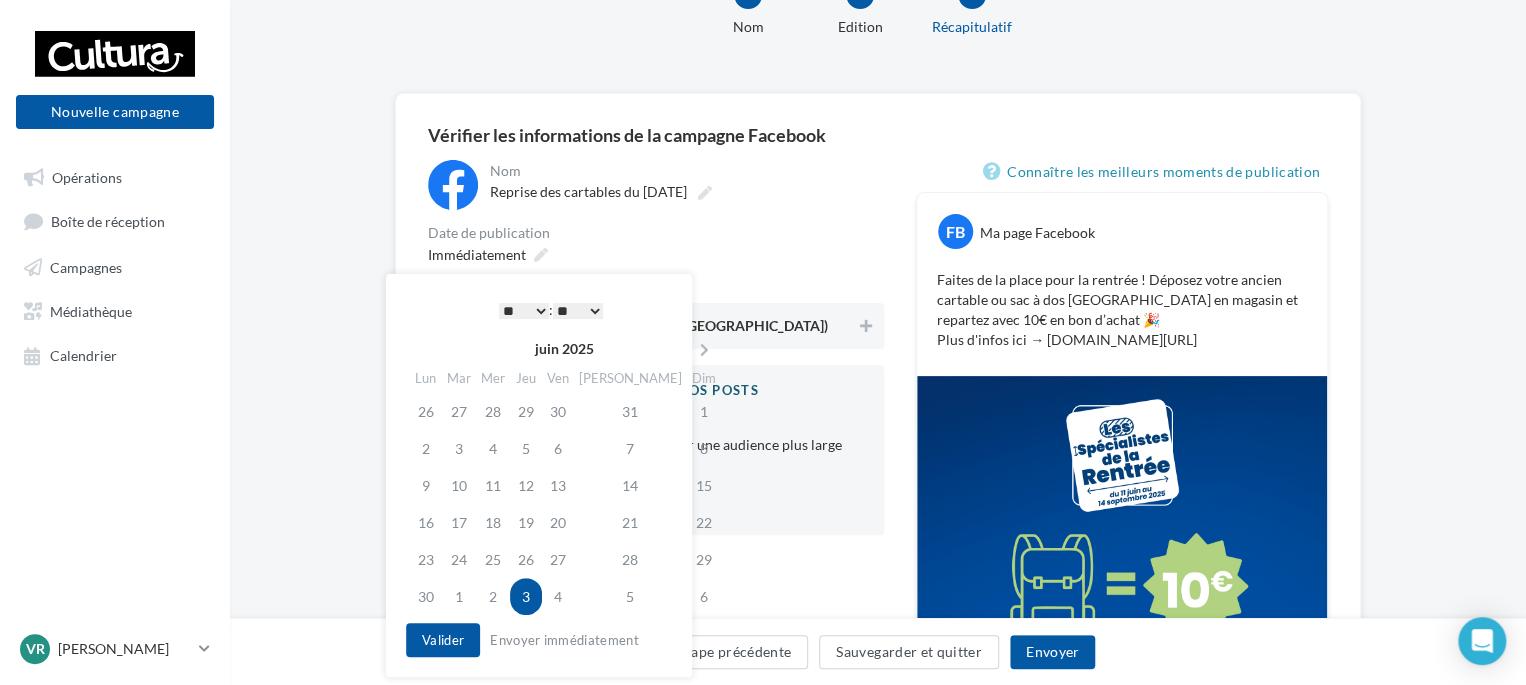 click on "3" at bounding box center (526, 596) 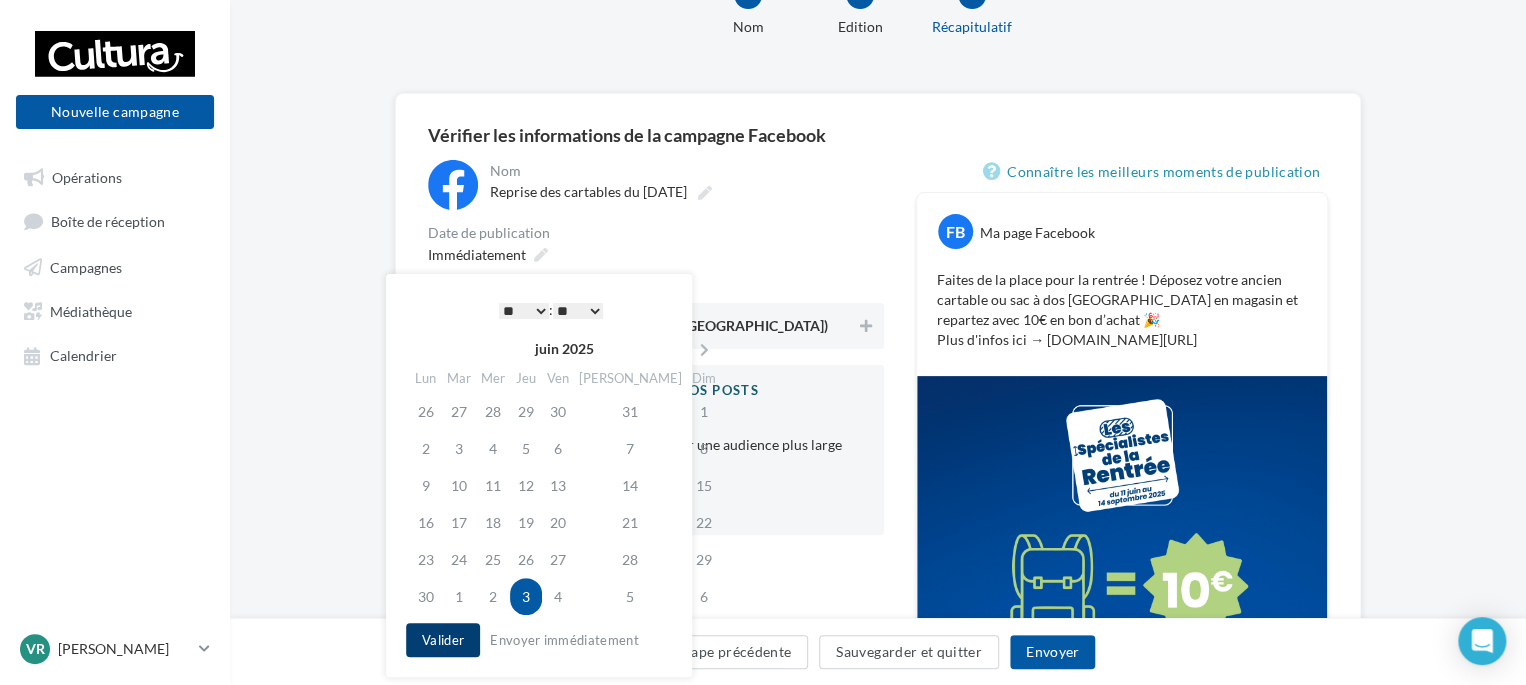 click on "Valider" at bounding box center [443, 640] 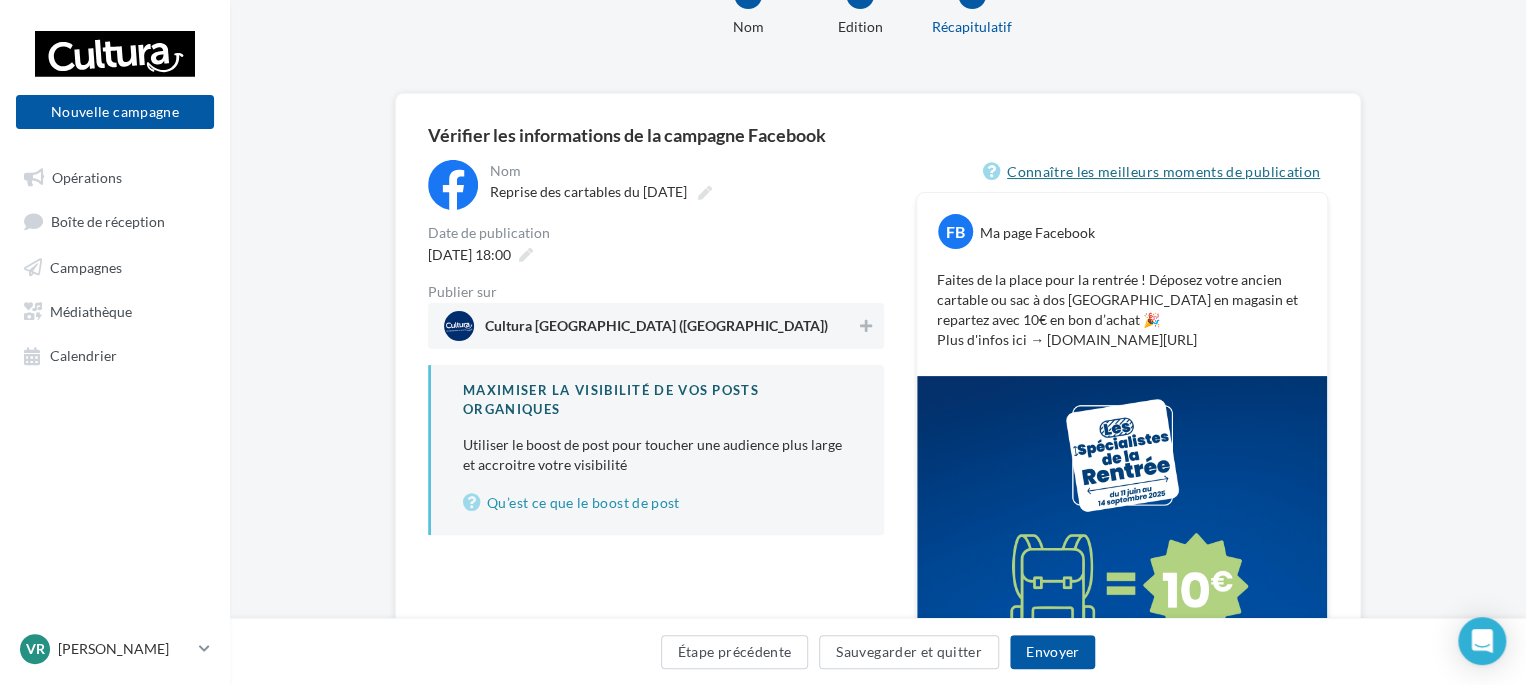 click on "Connaître les meilleurs moments de publication" at bounding box center [1155, 172] 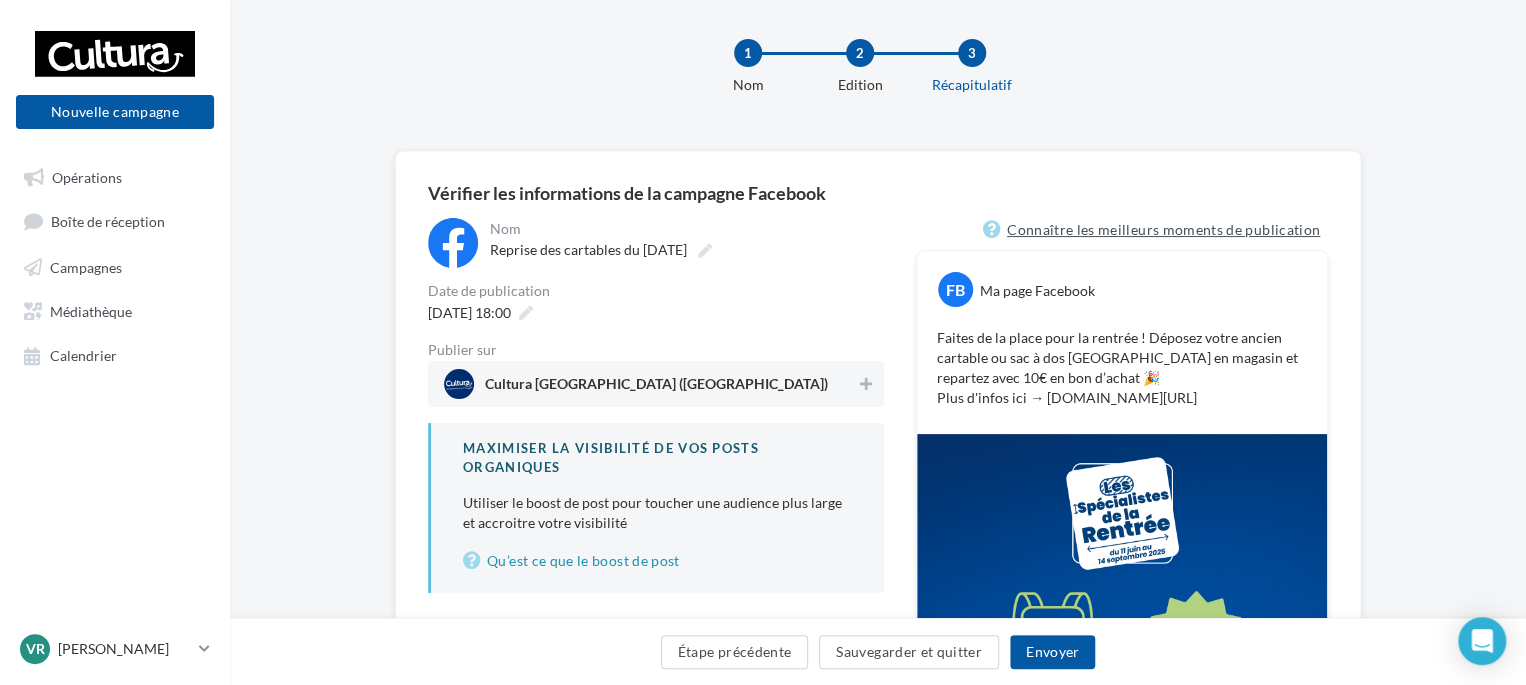 scroll, scrollTop: 0, scrollLeft: 0, axis: both 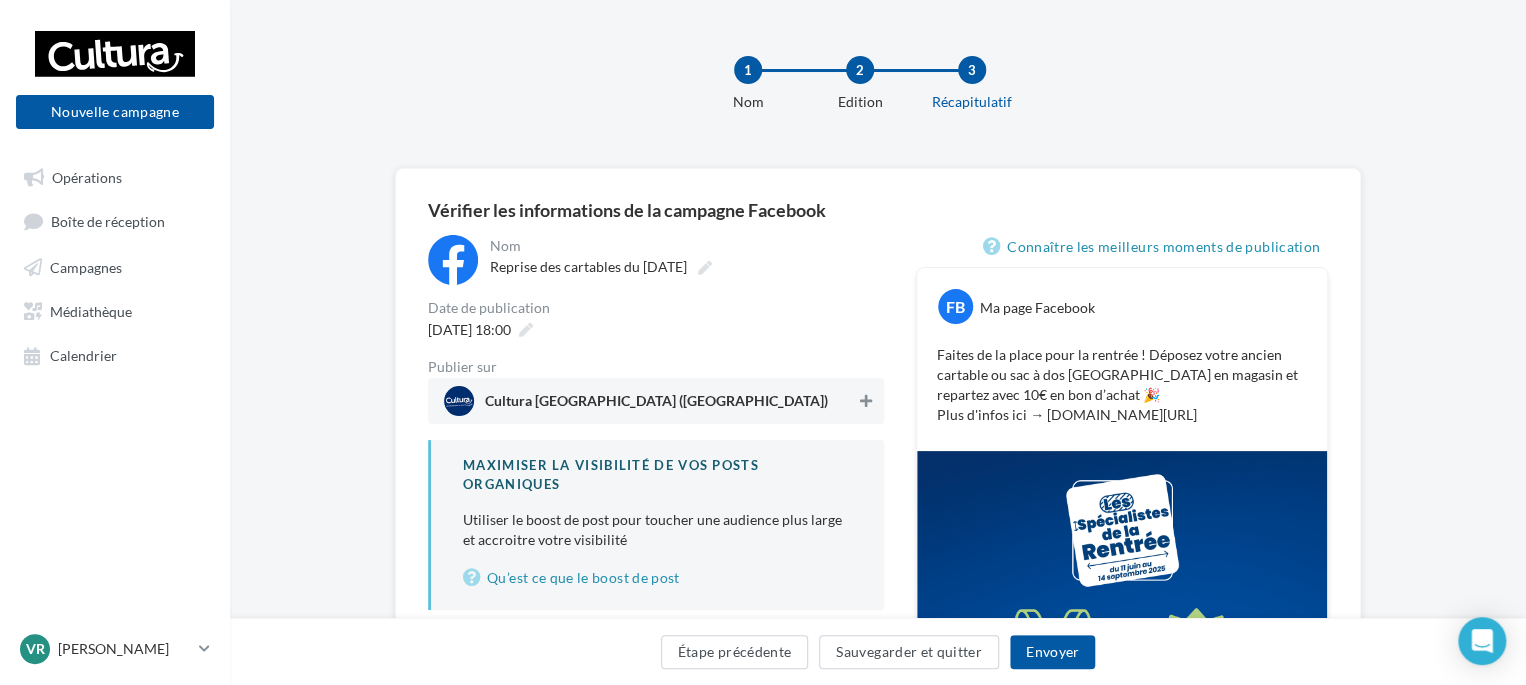 click at bounding box center (866, 401) 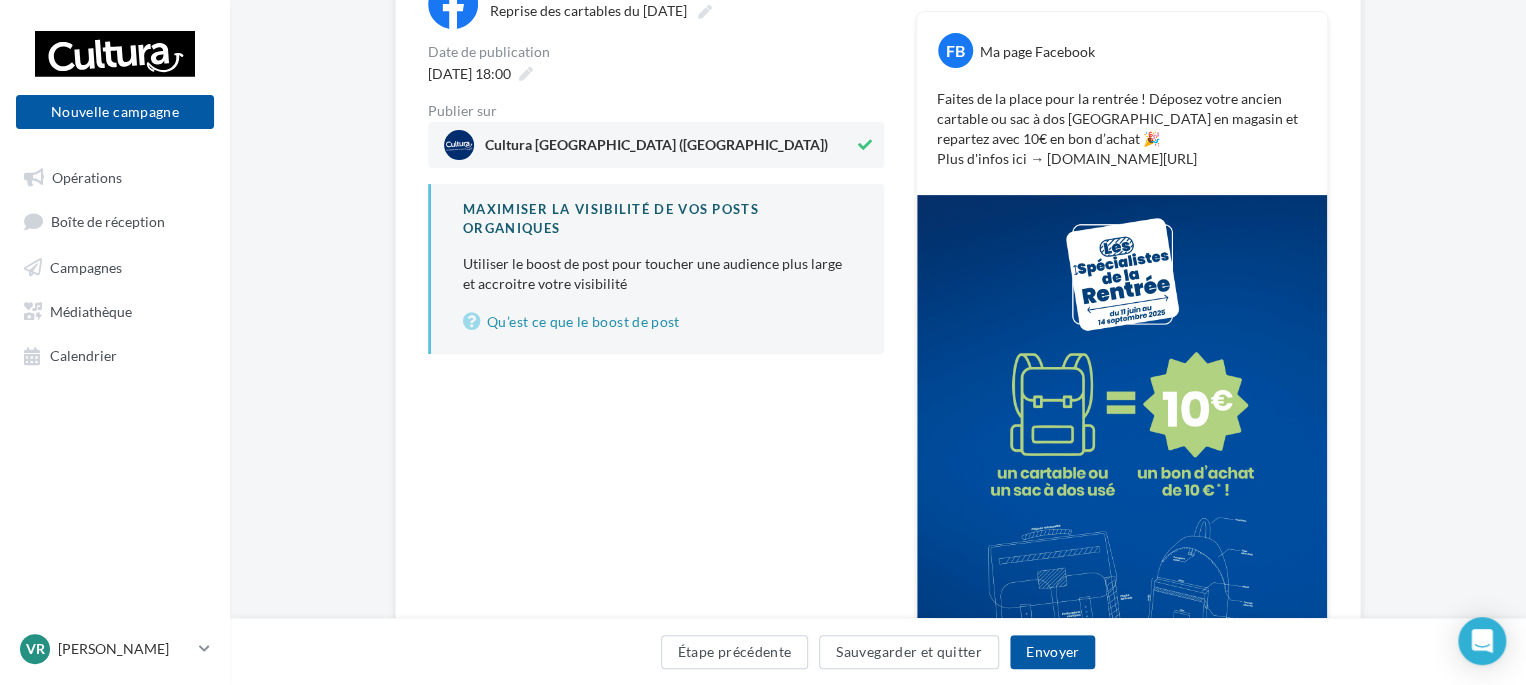 scroll, scrollTop: 0, scrollLeft: 0, axis: both 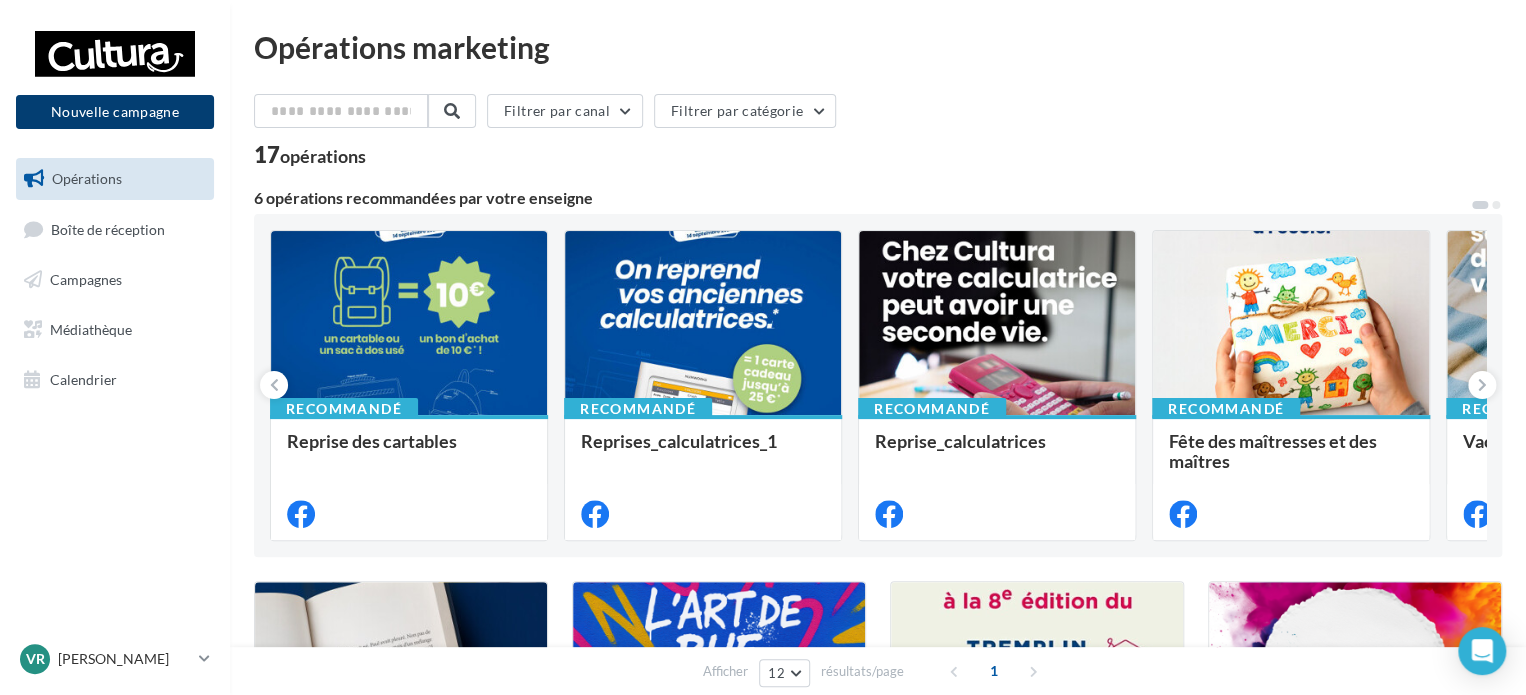 click on "Nouvelle campagne" at bounding box center (115, 112) 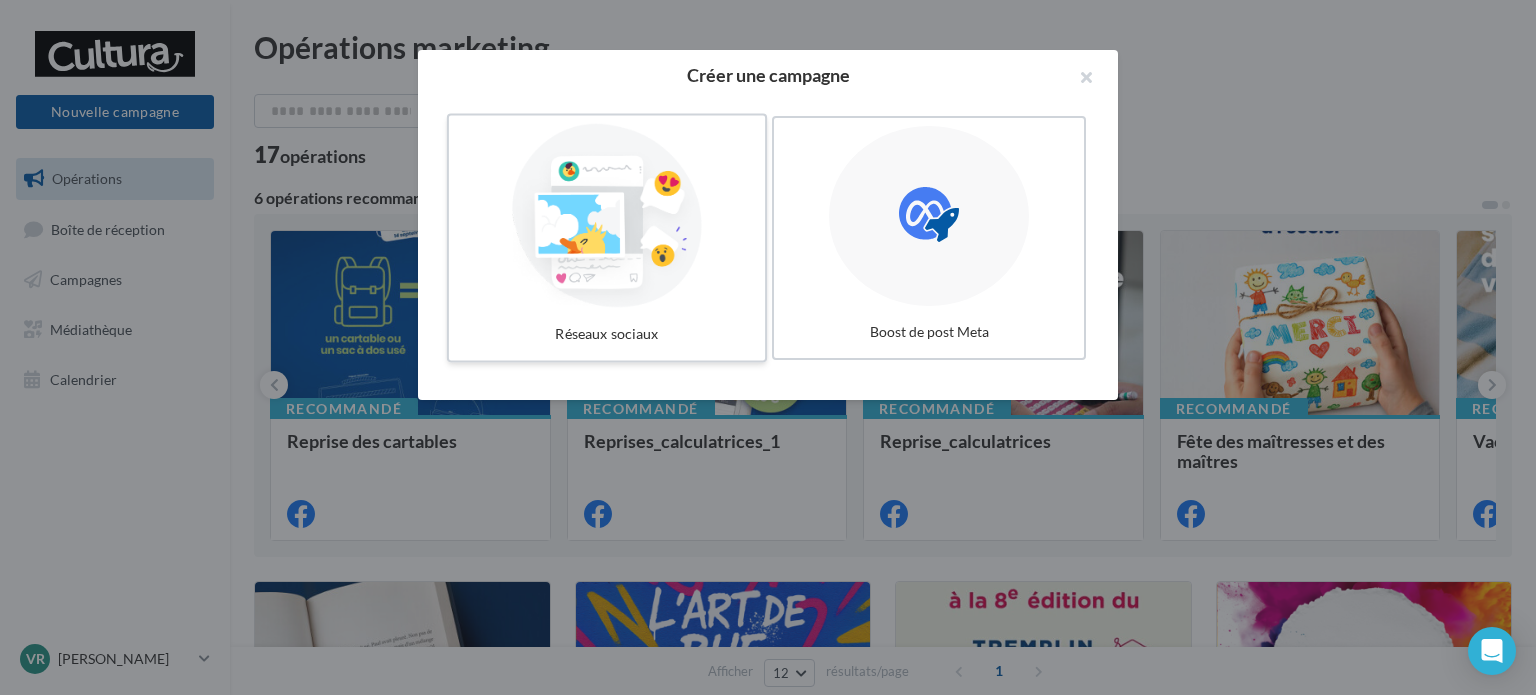click at bounding box center [607, 216] 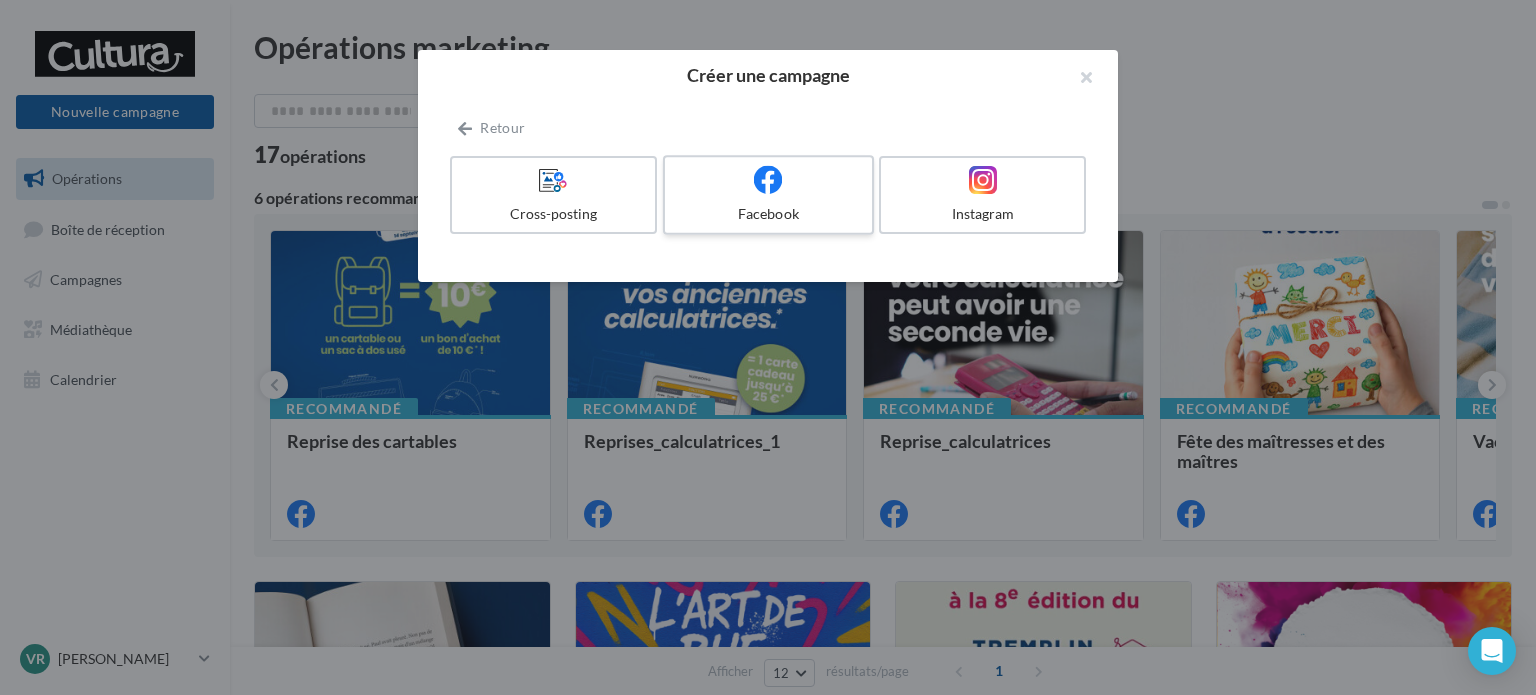 click on "Facebook" at bounding box center [768, 214] 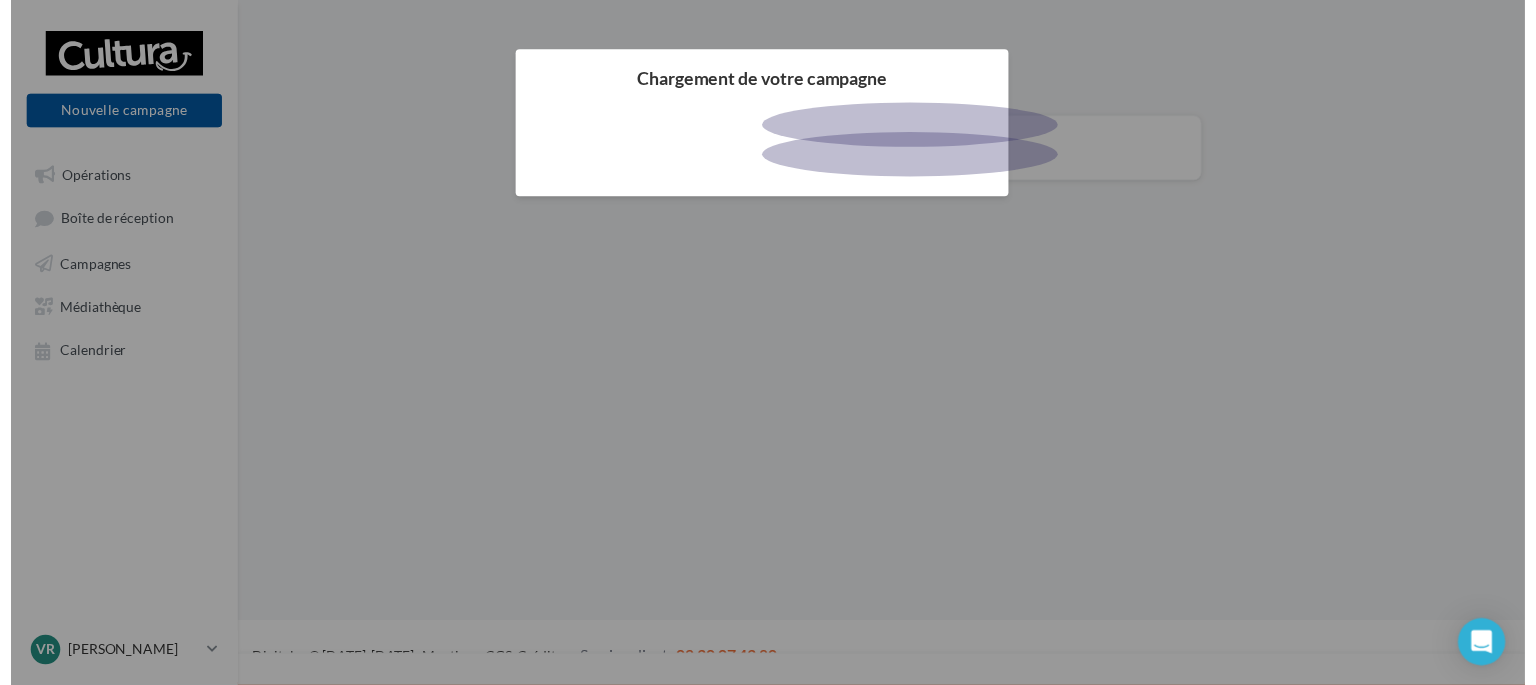 scroll, scrollTop: 0, scrollLeft: 0, axis: both 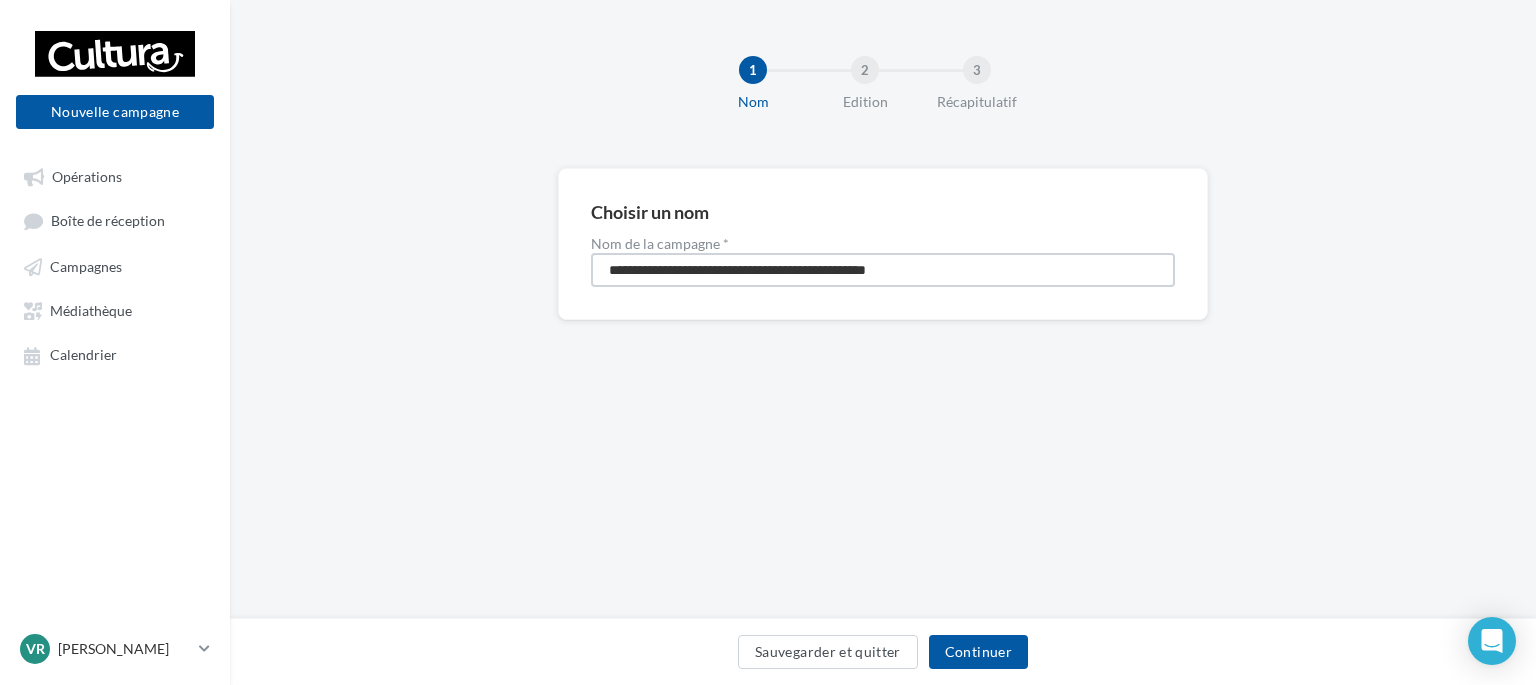drag, startPoint x: 811, startPoint y: 267, endPoint x: 580, endPoint y: 262, distance: 231.05411 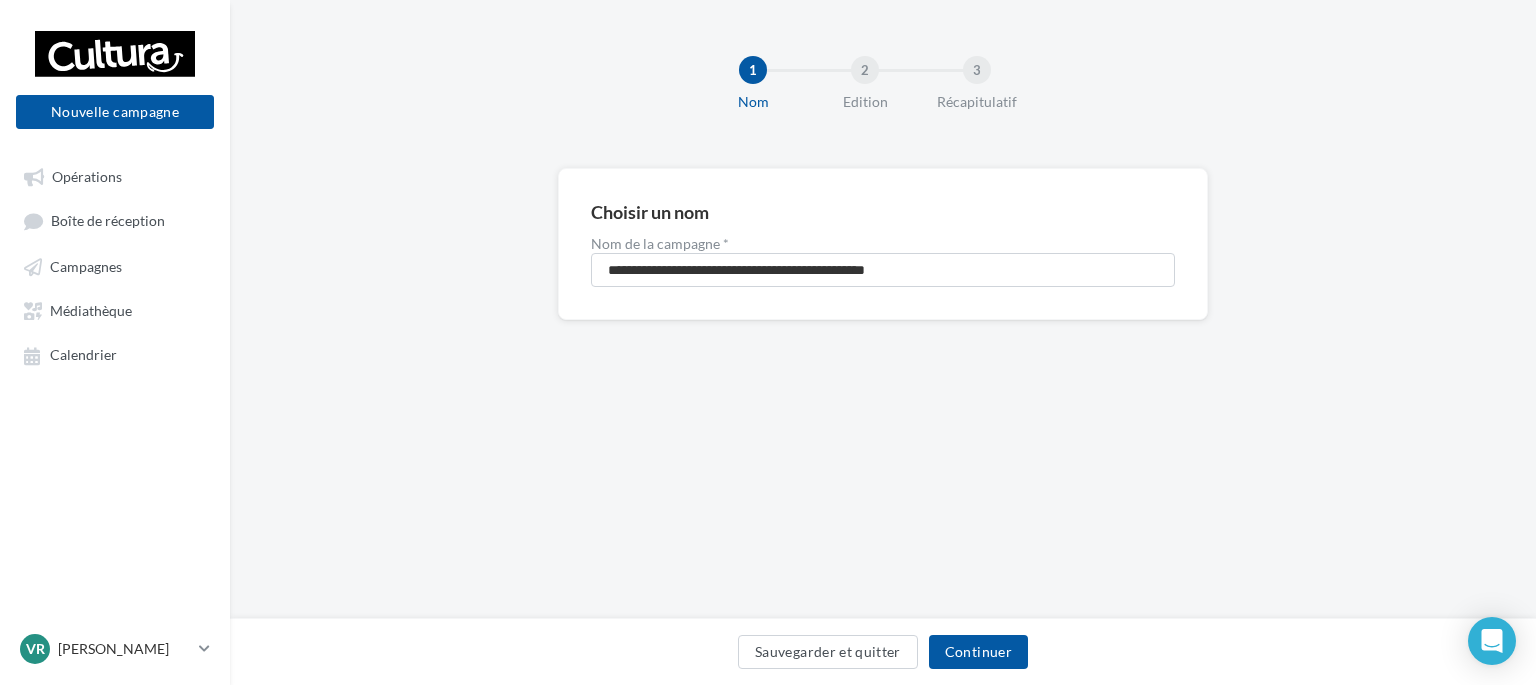 drag, startPoint x: 464, startPoint y: 567, endPoint x: 313, endPoint y: 119, distance: 472.76315 